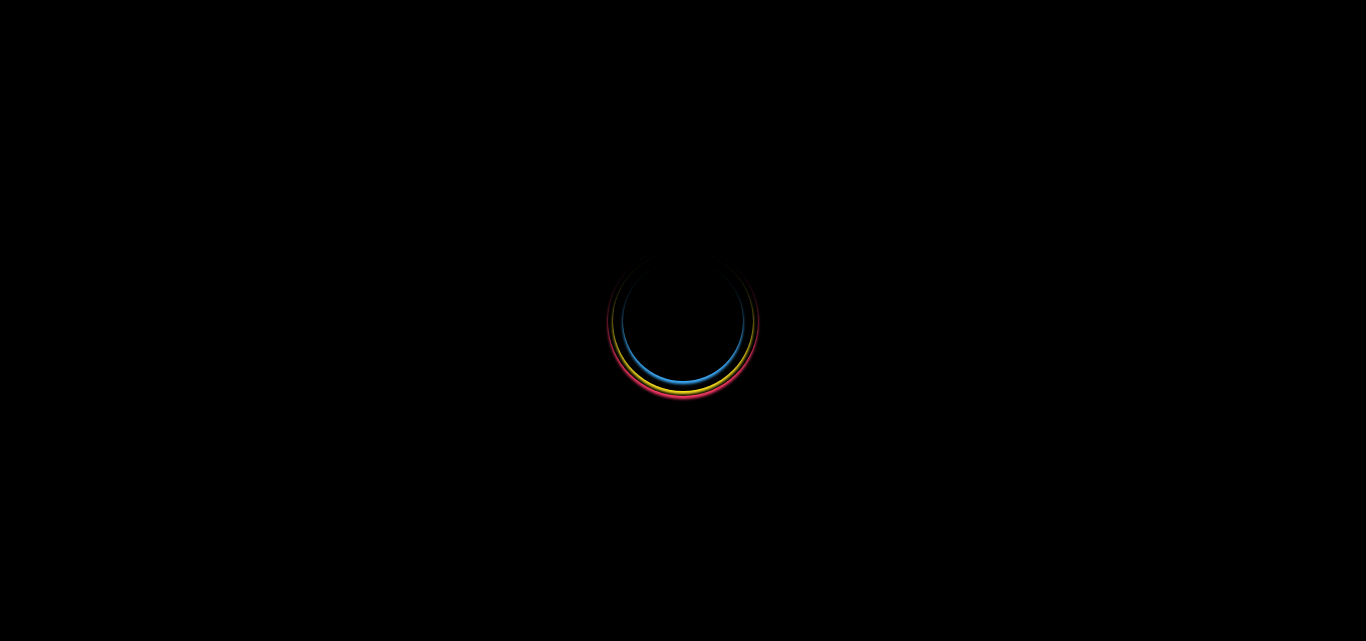 scroll, scrollTop: 0, scrollLeft: 0, axis: both 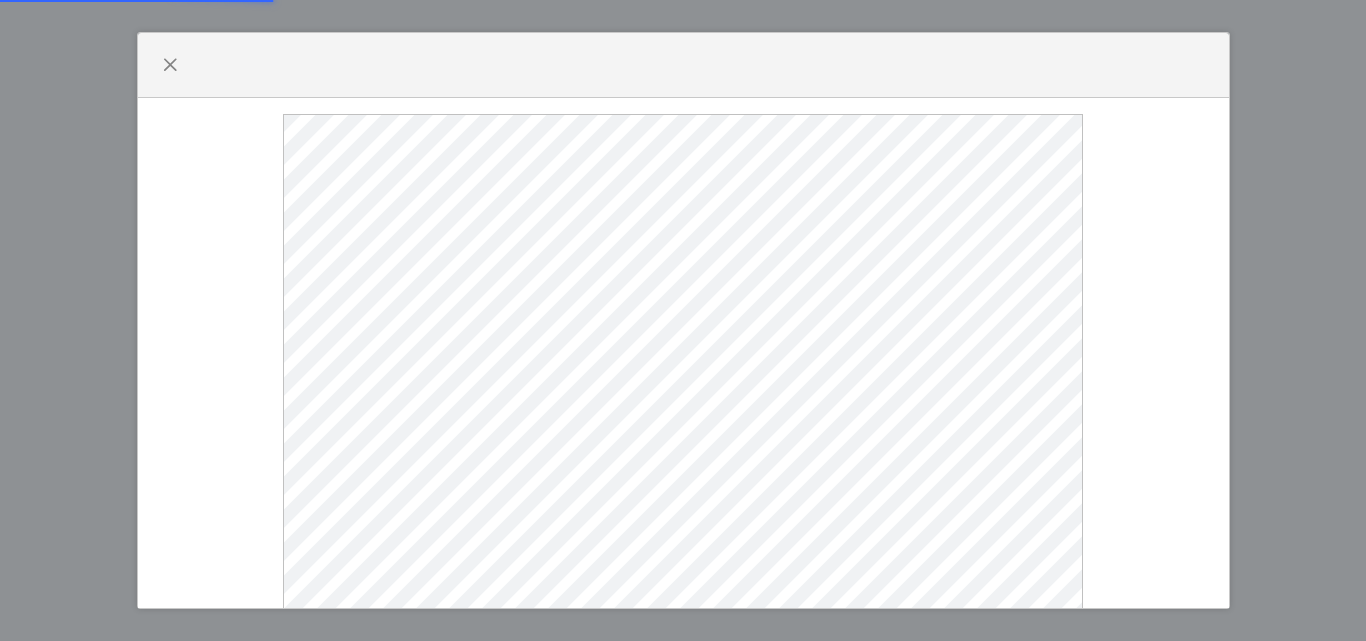 select 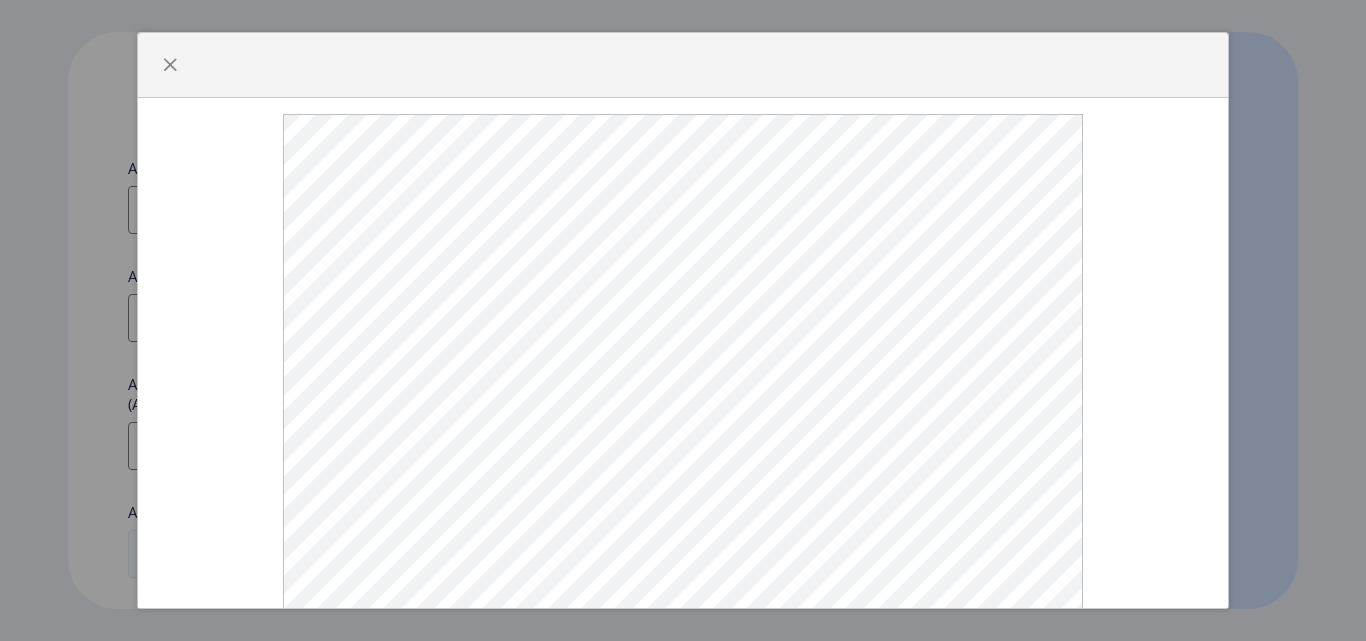 scroll, scrollTop: 26, scrollLeft: 0, axis: vertical 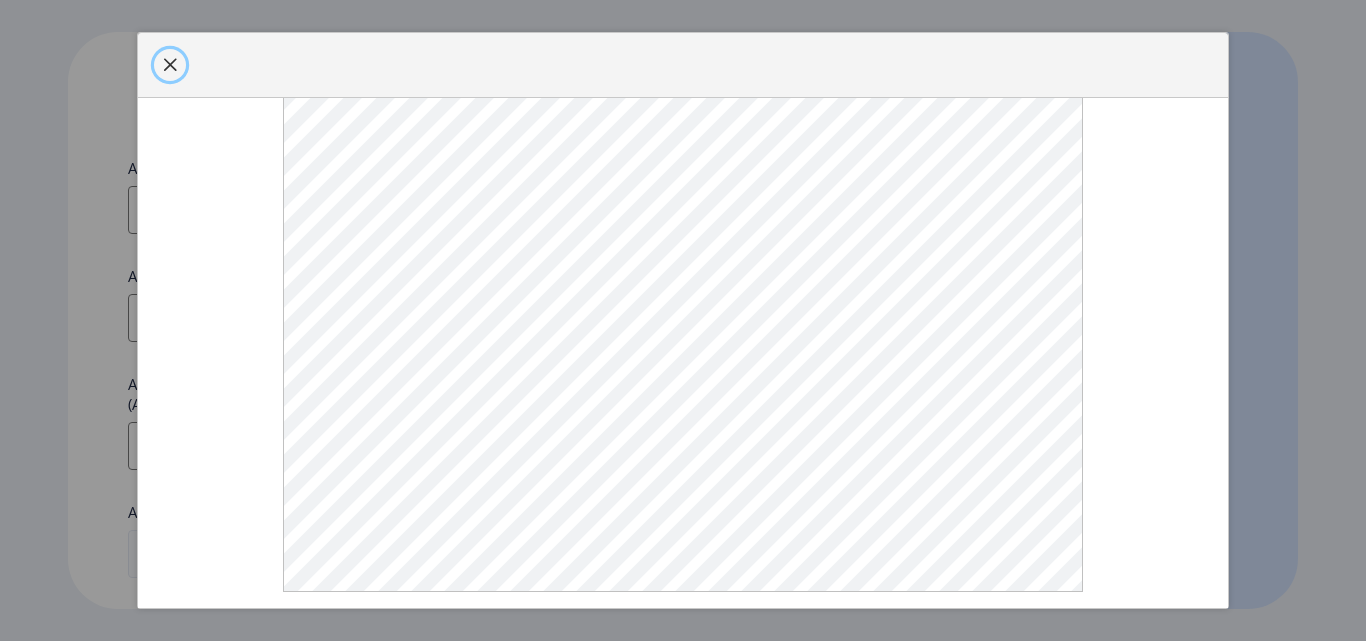 click 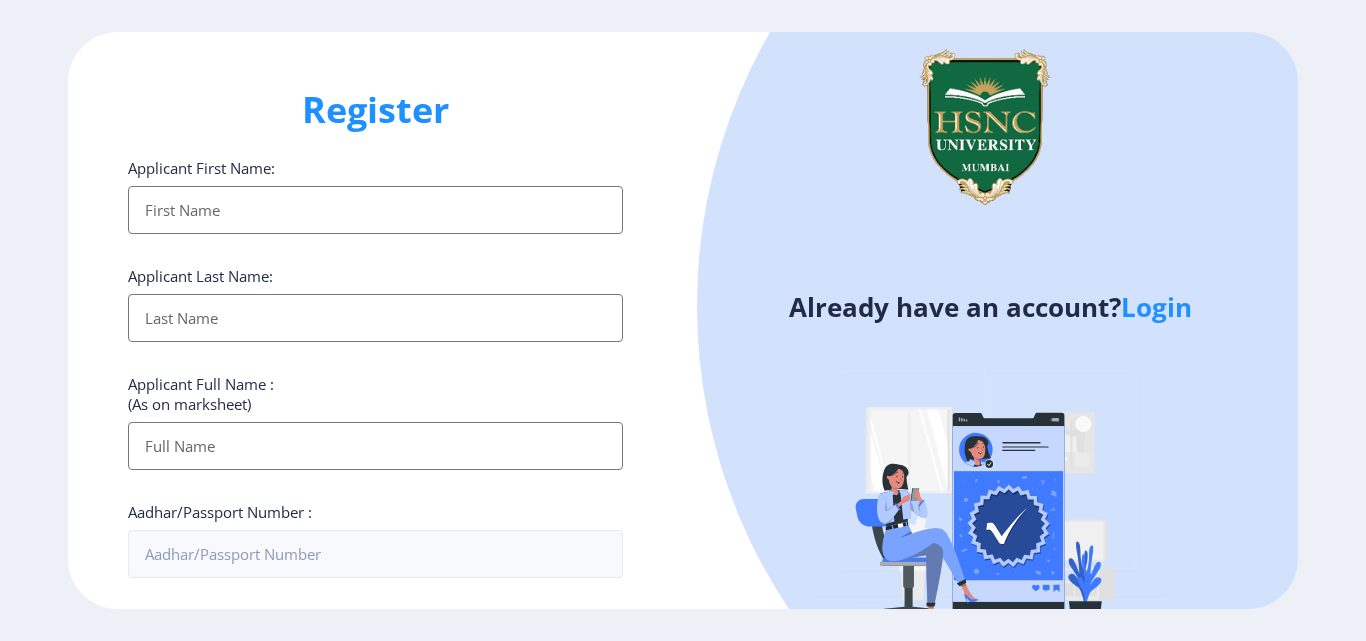 click on "Applicant First Name:" at bounding box center (375, 210) 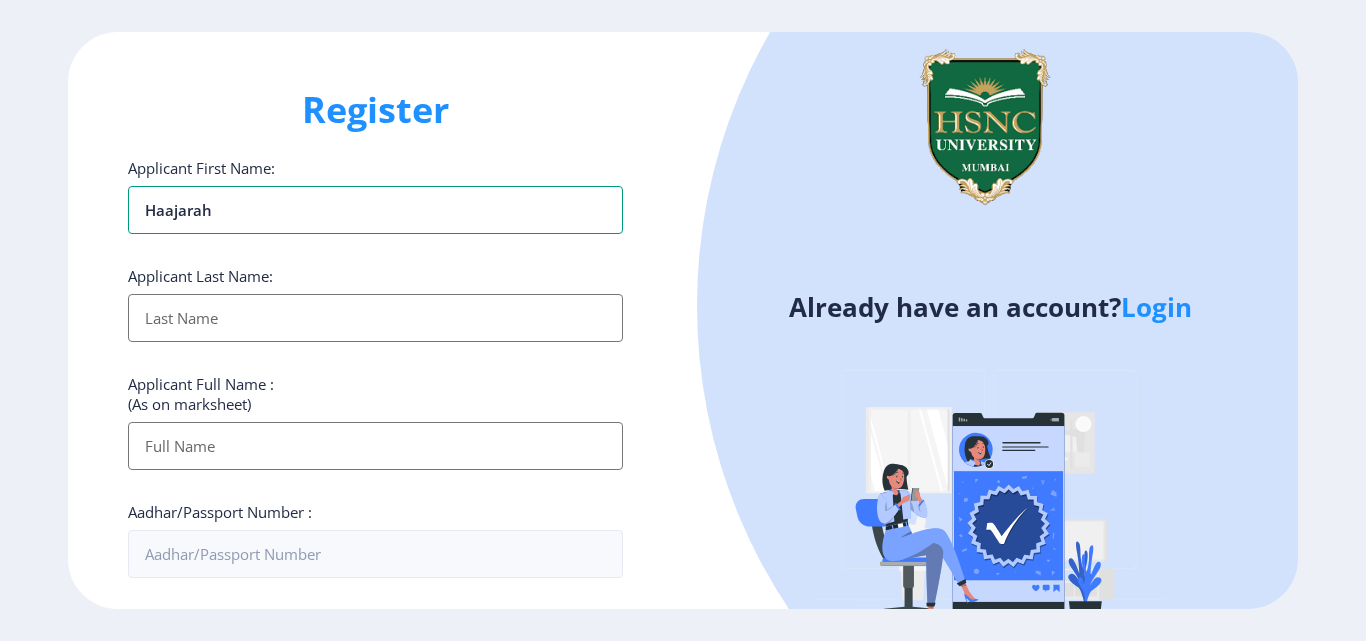 type on "Haajarah" 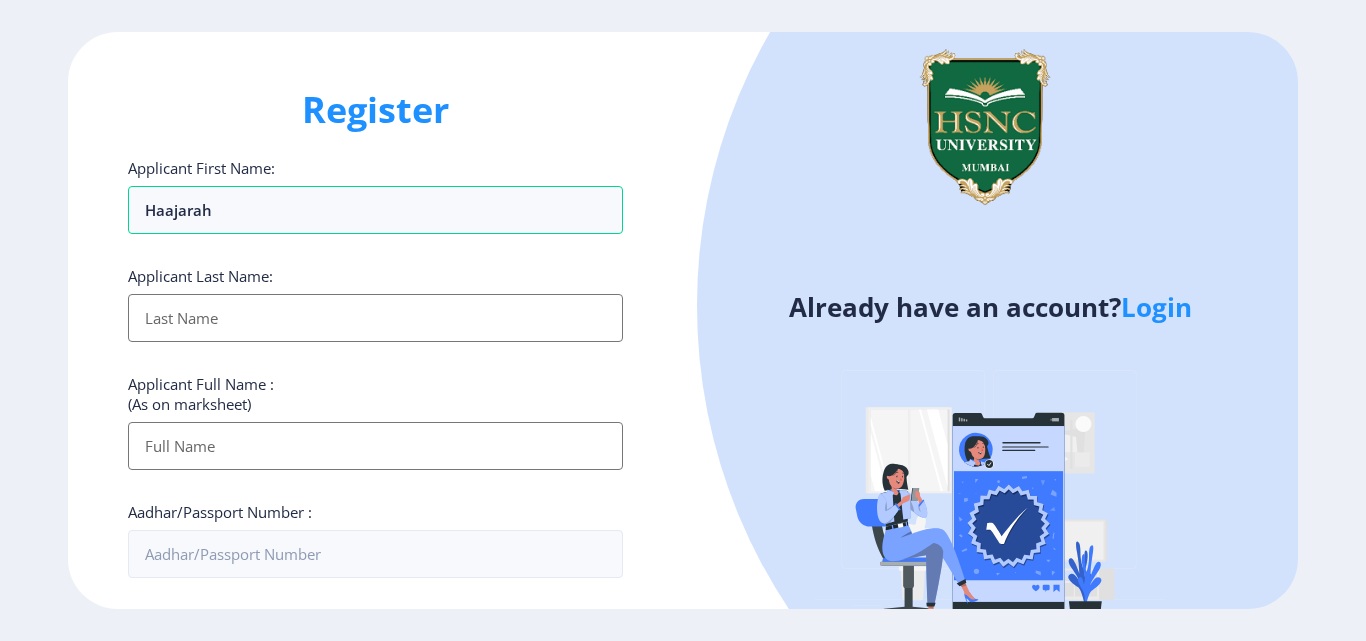 click on "Applicant First Name:" at bounding box center (375, 318) 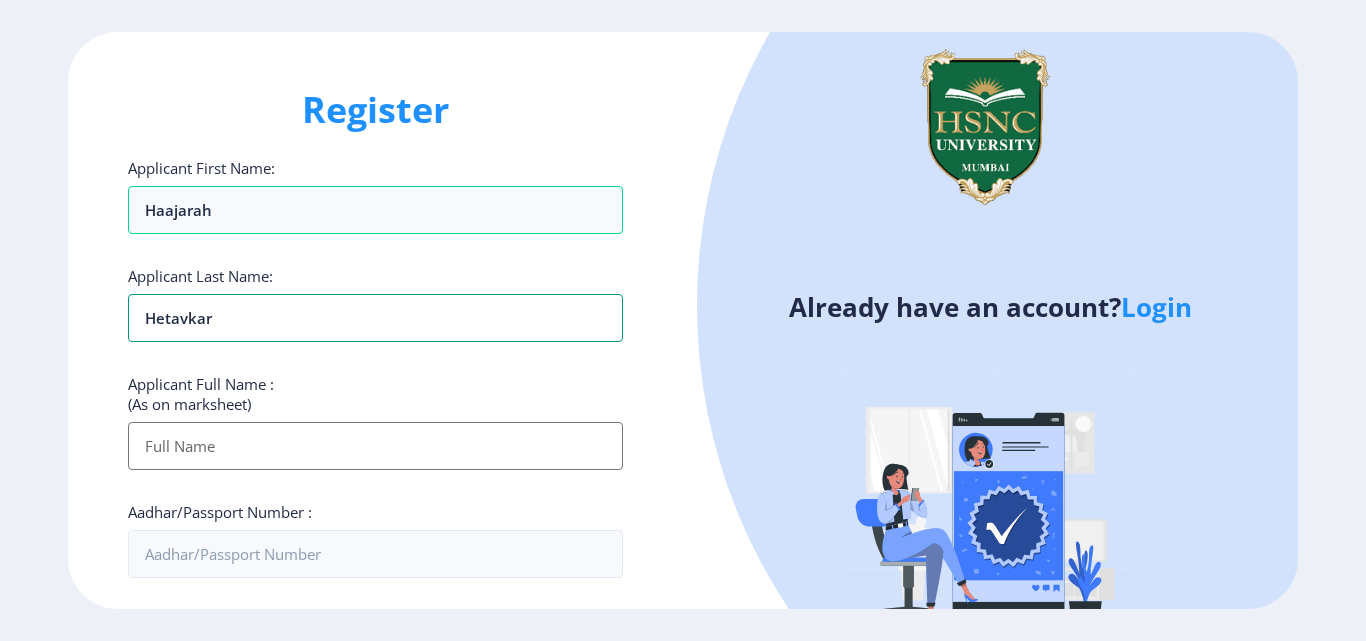 type on "Hetavkar" 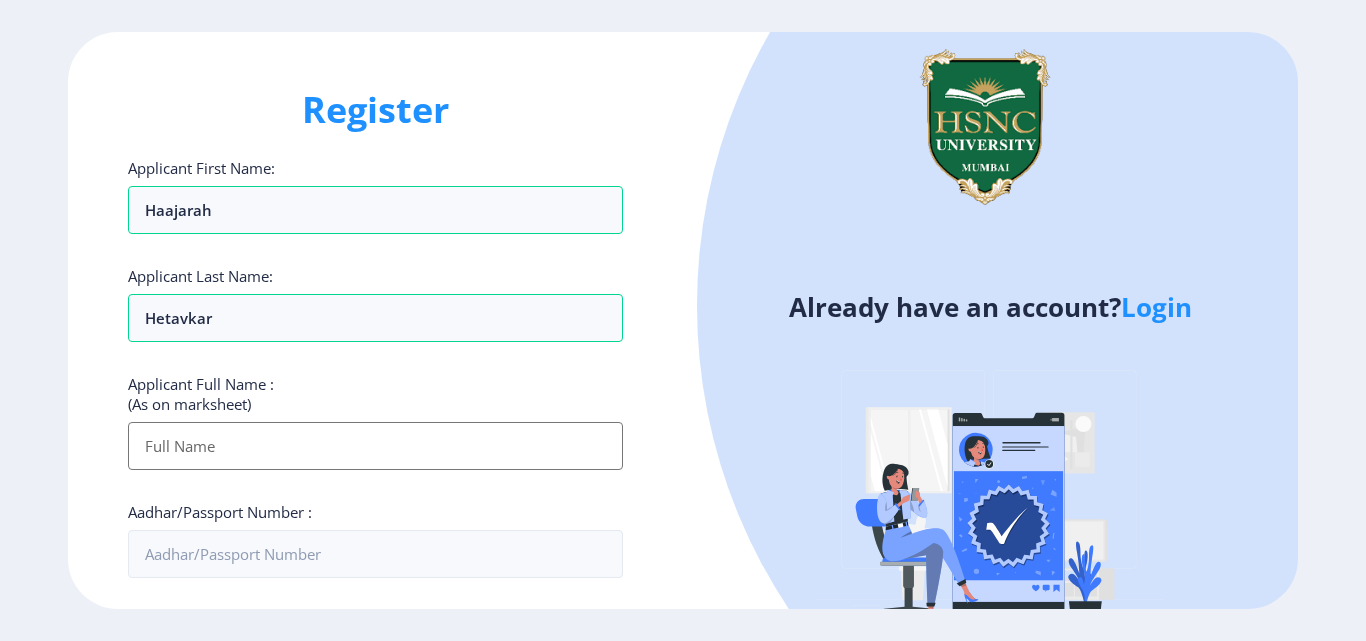 click on "Applicant First Name:" at bounding box center [375, 446] 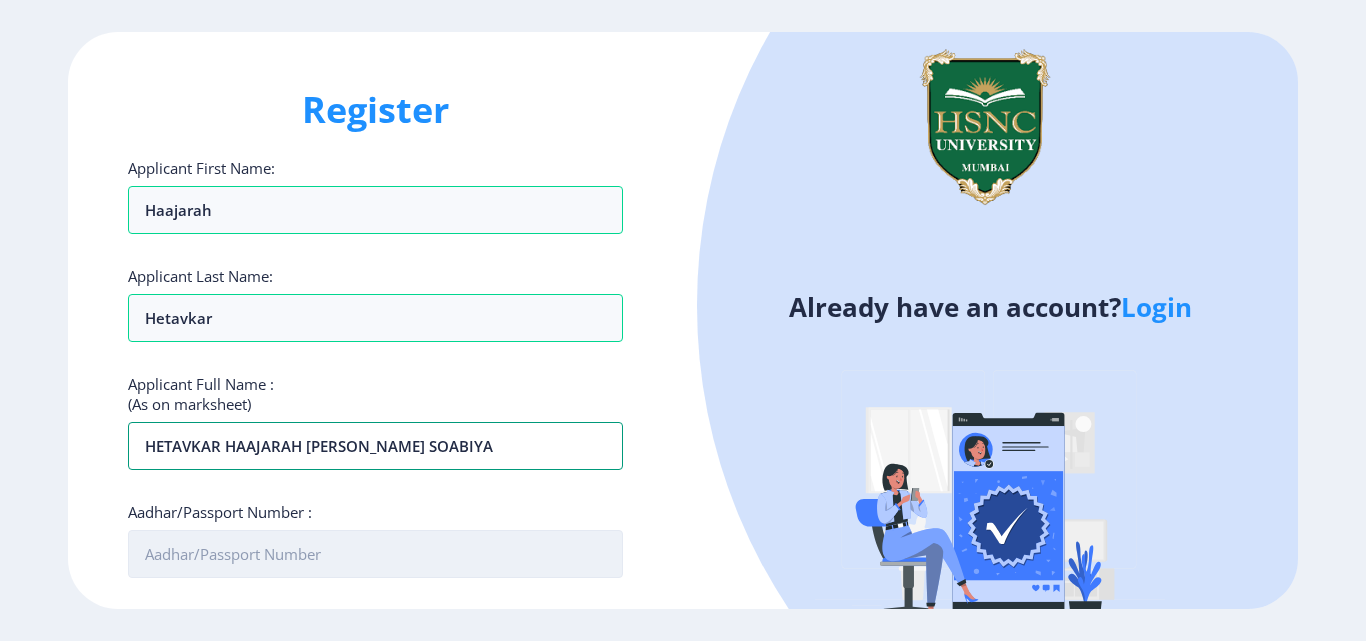 type on "HETAVKAR HAAJARAH [PERSON_NAME] SOABIYA" 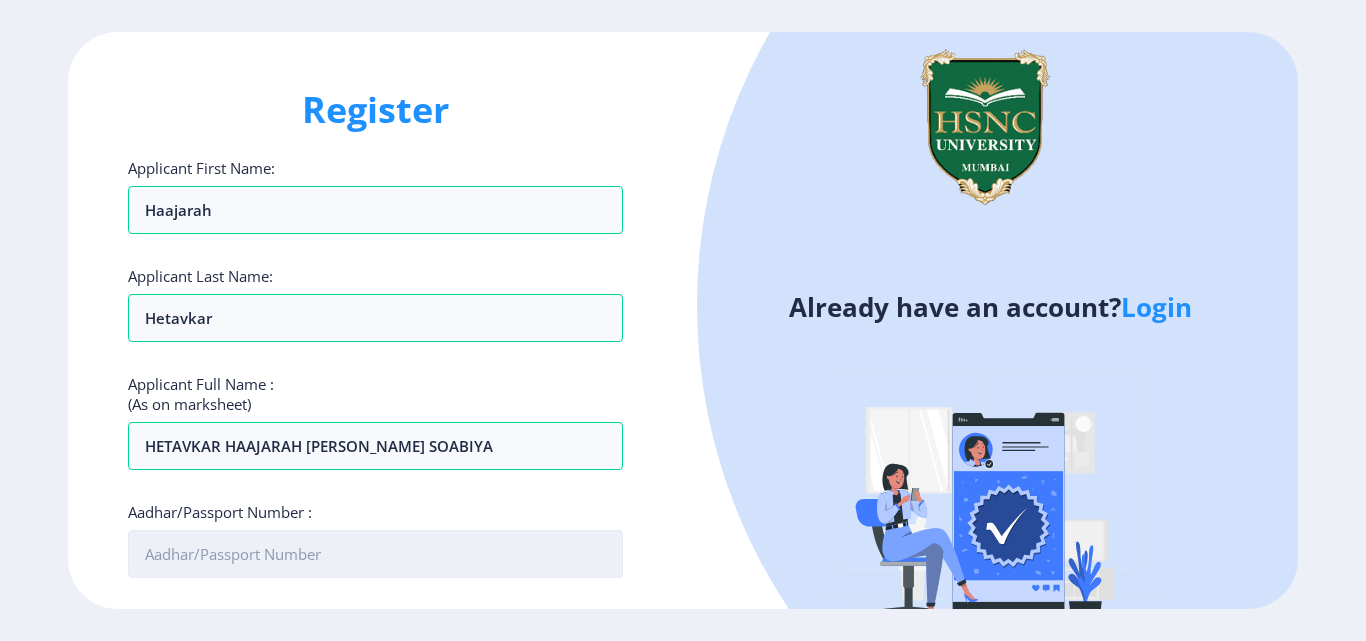 click on "Aadhar/Passport Number :" at bounding box center (375, 554) 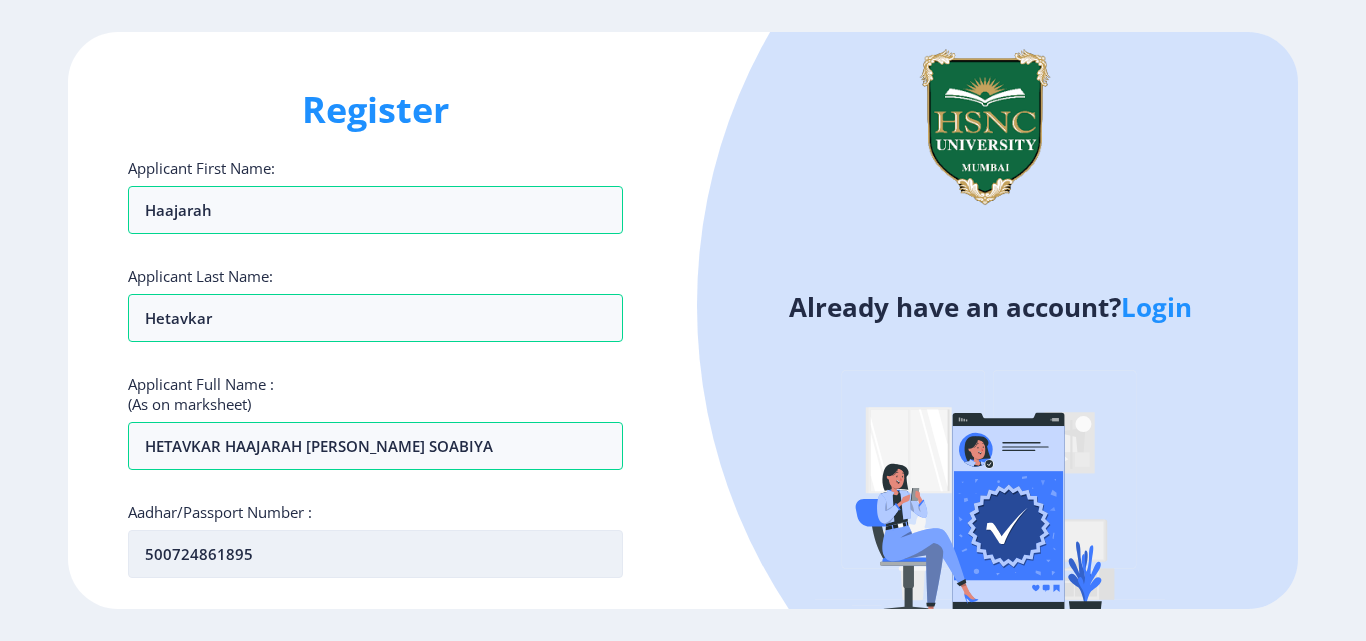 click on "500724861895" at bounding box center (375, 554) 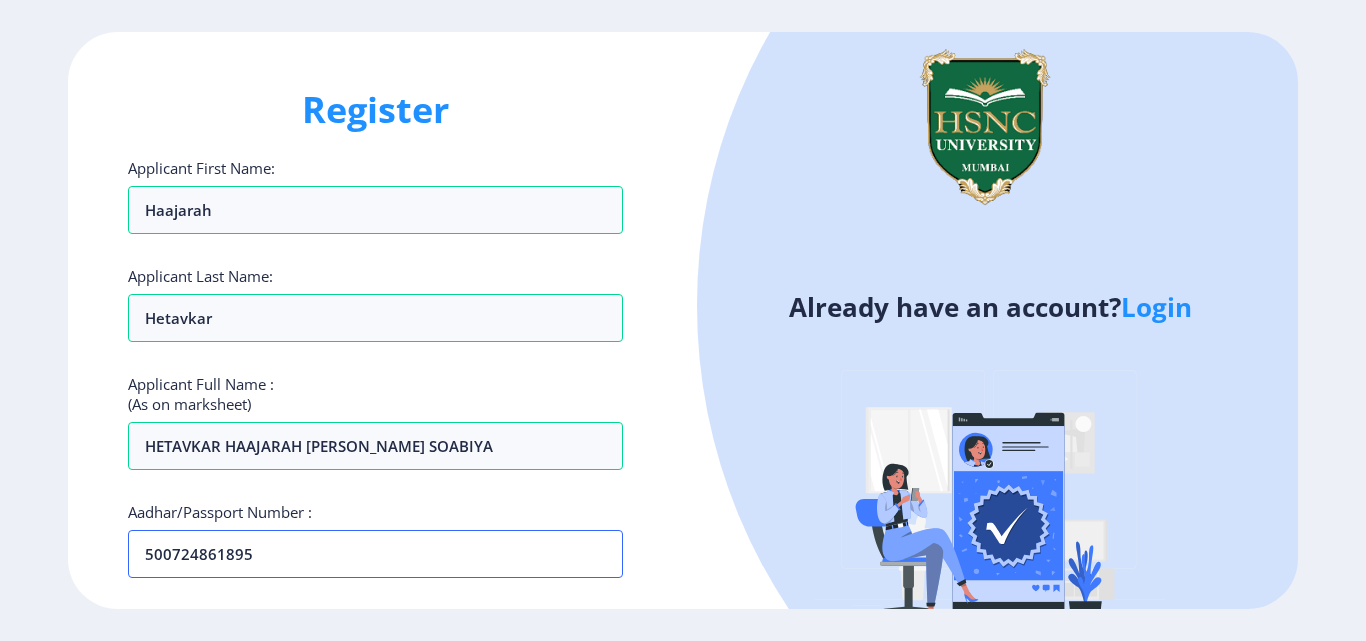 type on "500724861895" 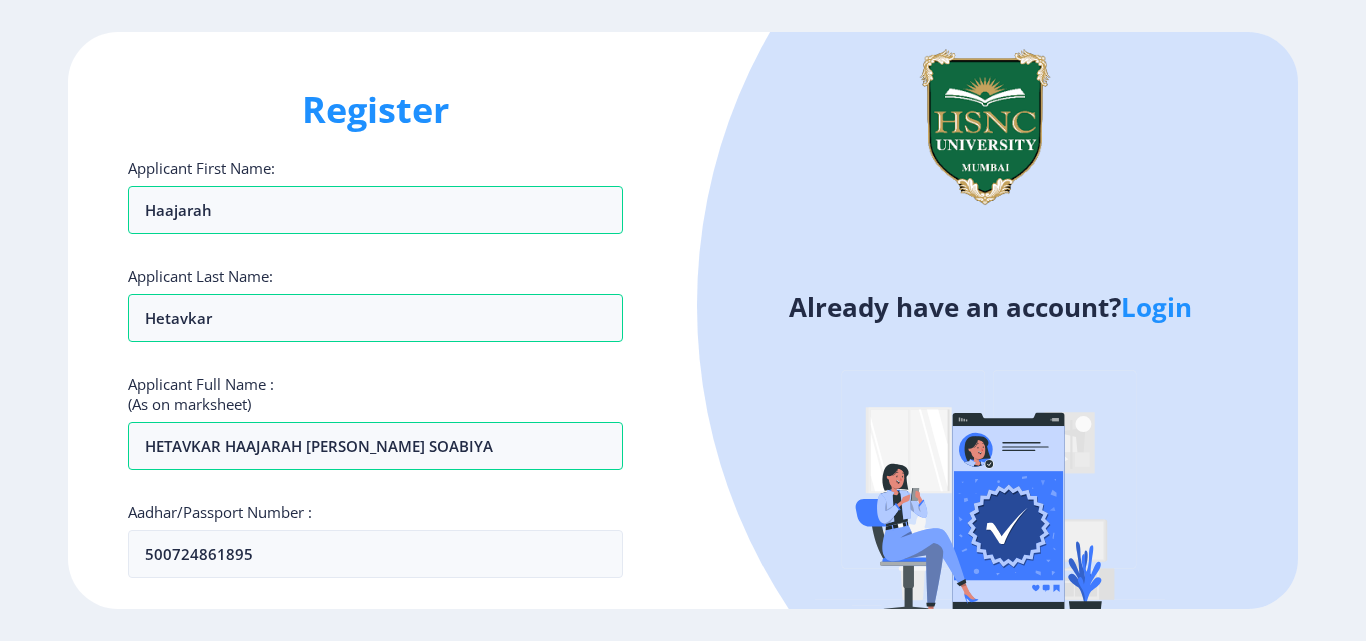 click on "Register Applicant First Name: Haajarah Applicant Last Name: Hetavkar Applicant Full Name : (As on marksheet) HETAVKAR HAAJARAH [PERSON_NAME] SOABIYA Aadhar/Passport Number :  500724861895 Select Course P.R.N Number for Selected Courses : Gender: Select Gender [DEMOGRAPHIC_DATA] [DEMOGRAPHIC_DATA] Other  Country Code and Mobile number  *  +1 [GEOGRAPHIC_DATA] +1 [GEOGRAPHIC_DATA] +44 [GEOGRAPHIC_DATA] (‫[GEOGRAPHIC_DATA]‬‎) +93 [GEOGRAPHIC_DATA] ([GEOGRAPHIC_DATA]) +355 [GEOGRAPHIC_DATA] (‫[GEOGRAPHIC_DATA]‬‎) +213 [US_STATE] +1 [GEOGRAPHIC_DATA] +376 [GEOGRAPHIC_DATA] +244 [GEOGRAPHIC_DATA] +1 [GEOGRAPHIC_DATA] +1 [GEOGRAPHIC_DATA] +54 [GEOGRAPHIC_DATA] ([GEOGRAPHIC_DATA]) +374 [GEOGRAPHIC_DATA] +297 [GEOGRAPHIC_DATA] +61 [GEOGRAPHIC_DATA] ([GEOGRAPHIC_DATA]) +43 [GEOGRAPHIC_DATA] ([GEOGRAPHIC_DATA]) +994 [GEOGRAPHIC_DATA] +1 [GEOGRAPHIC_DATA] (‫[GEOGRAPHIC_DATA]‬‎) +973 [GEOGRAPHIC_DATA] ([GEOGRAPHIC_DATA]) +880 [GEOGRAPHIC_DATA] +1 [GEOGRAPHIC_DATA] ([GEOGRAPHIC_DATA]) +375 [GEOGRAPHIC_DATA] ([GEOGRAPHIC_DATA]) +32 [GEOGRAPHIC_DATA] +501 [GEOGRAPHIC_DATA] ([GEOGRAPHIC_DATA]) +229 [GEOGRAPHIC_DATA] +1 [GEOGRAPHIC_DATA] (འབྲུག) +975 [GEOGRAPHIC_DATA] +591 [GEOGRAPHIC_DATA] ([GEOGRAPHIC_DATA]) +387 [GEOGRAPHIC_DATA] +267 [GEOGRAPHIC_DATA] ([GEOGRAPHIC_DATA]) +55 +246 +1 [GEOGRAPHIC_DATA] +1" 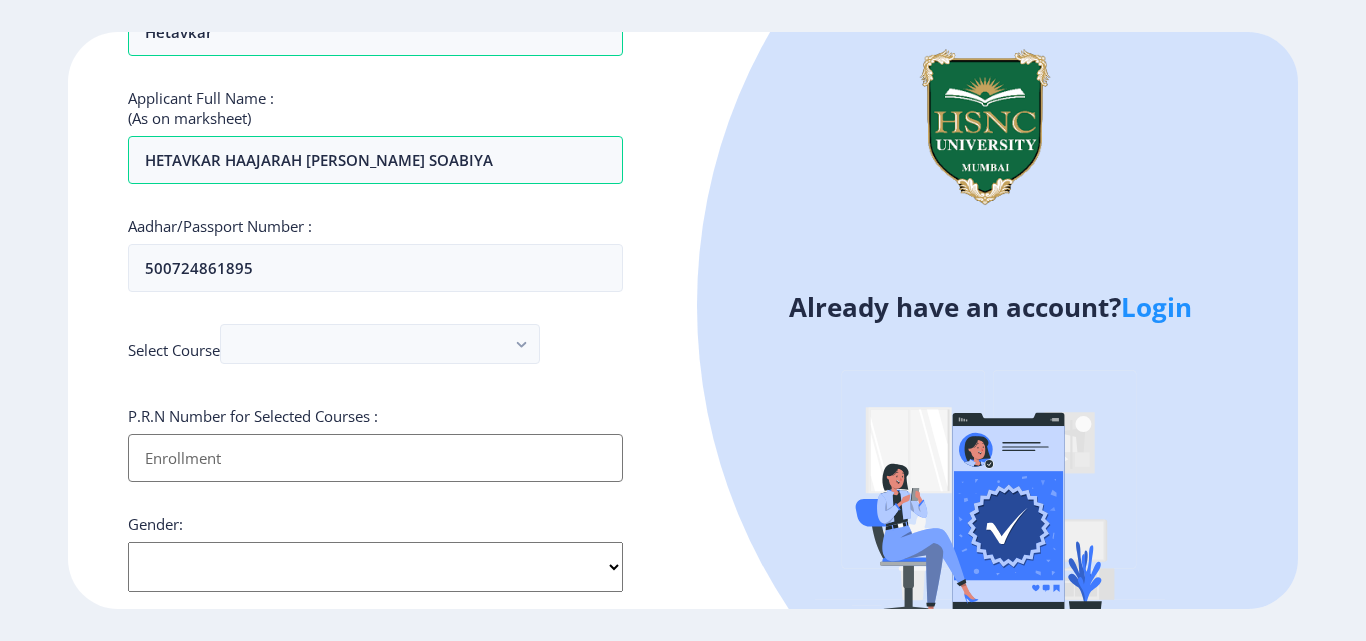 scroll, scrollTop: 246, scrollLeft: 0, axis: vertical 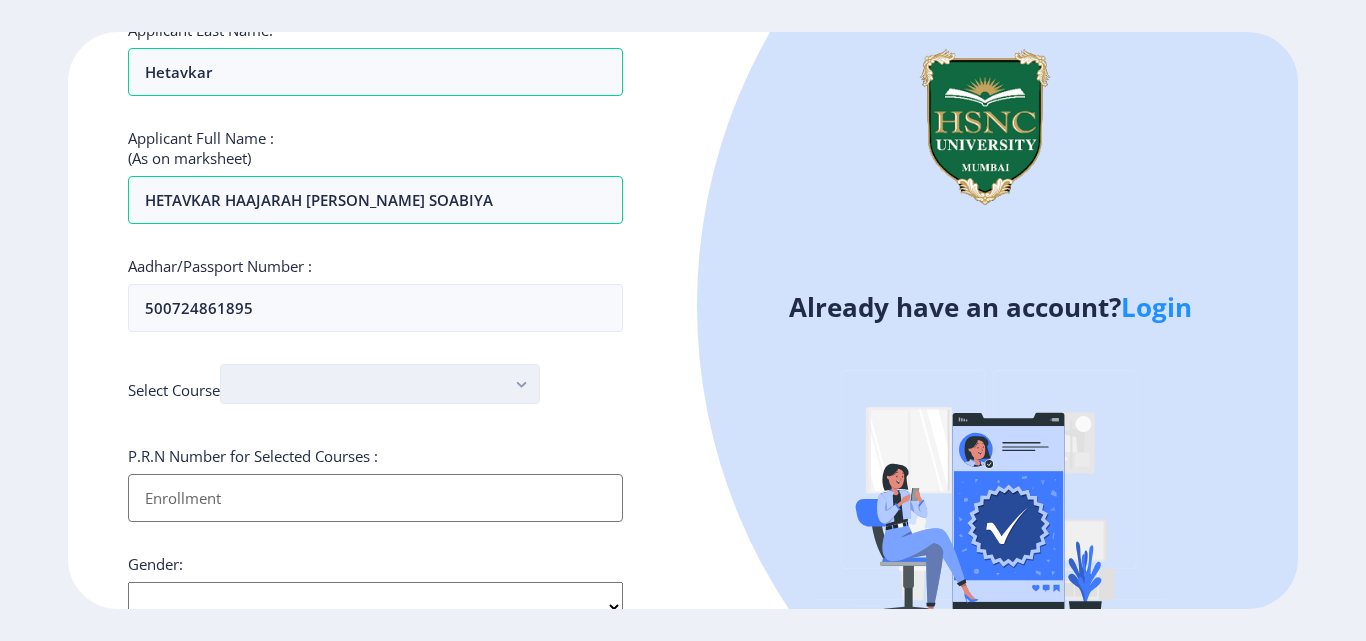 click 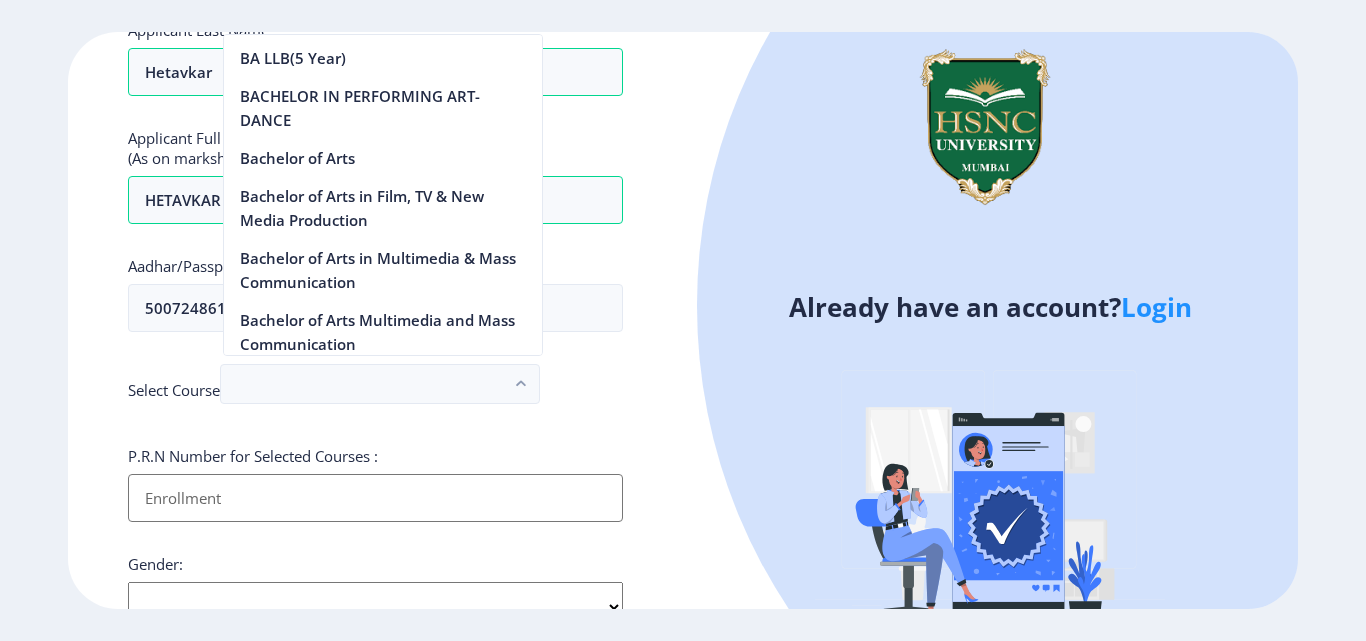 scroll, scrollTop: 224, scrollLeft: 0, axis: vertical 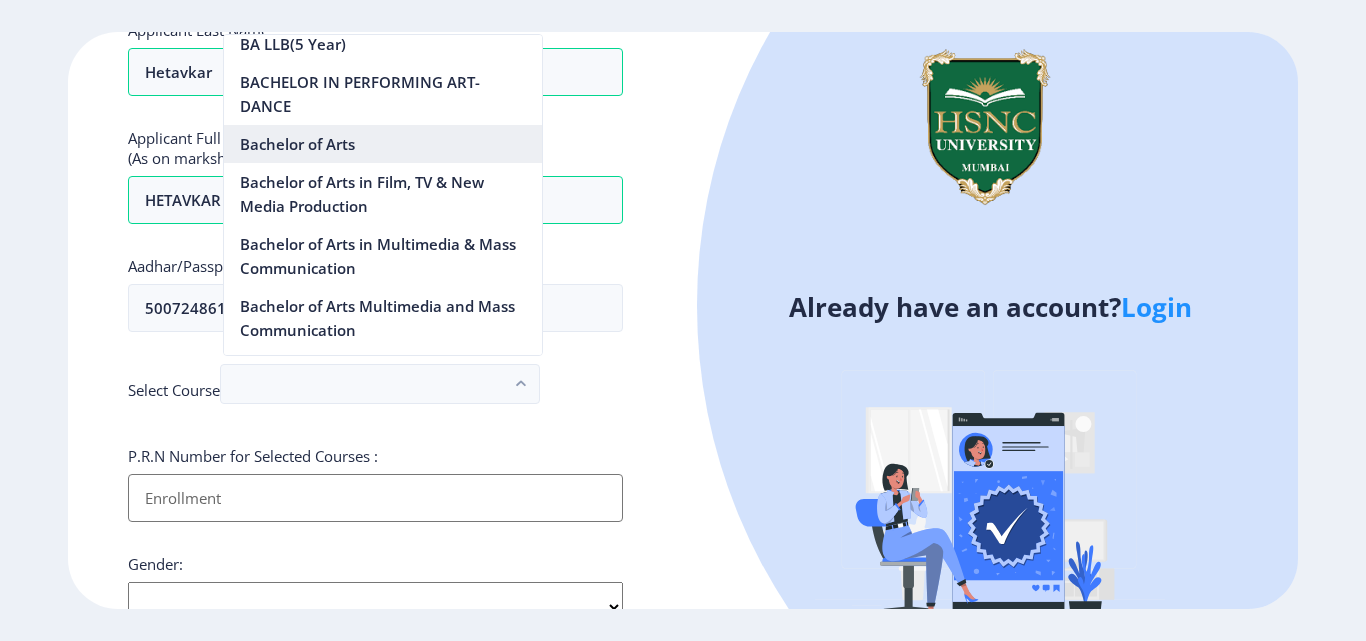 click on "Bachelor of Arts" at bounding box center [383, 144] 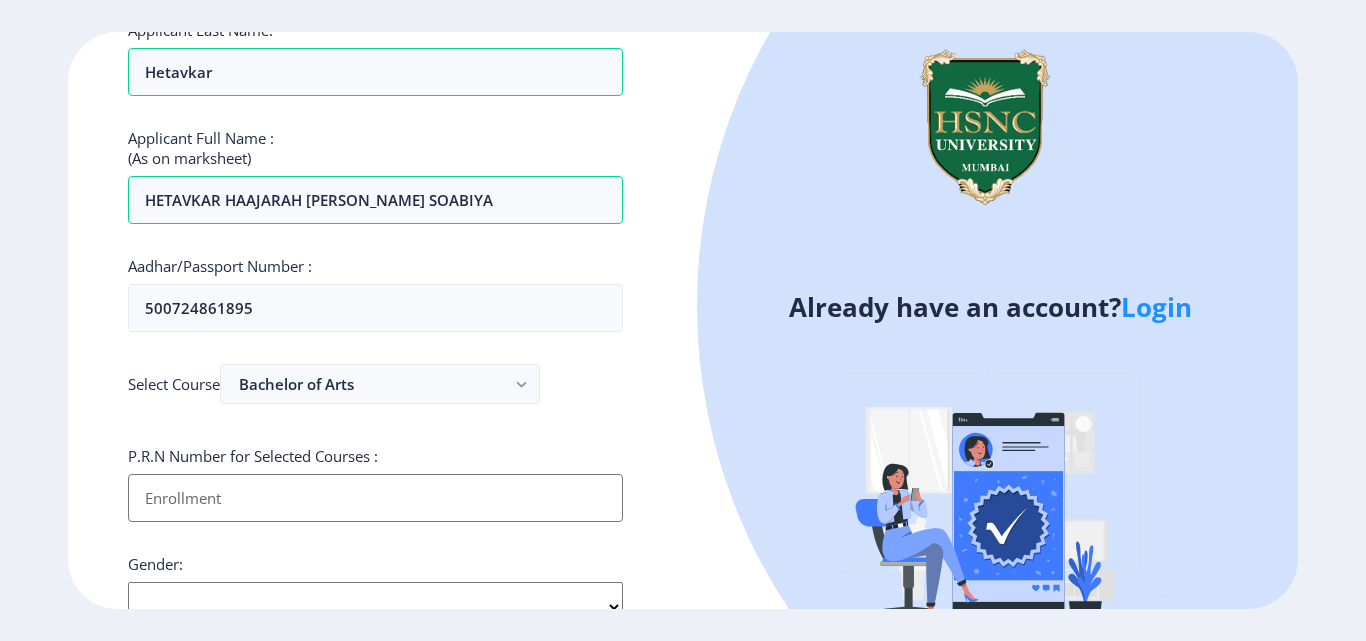click on "Applicant First Name:" at bounding box center (375, 498) 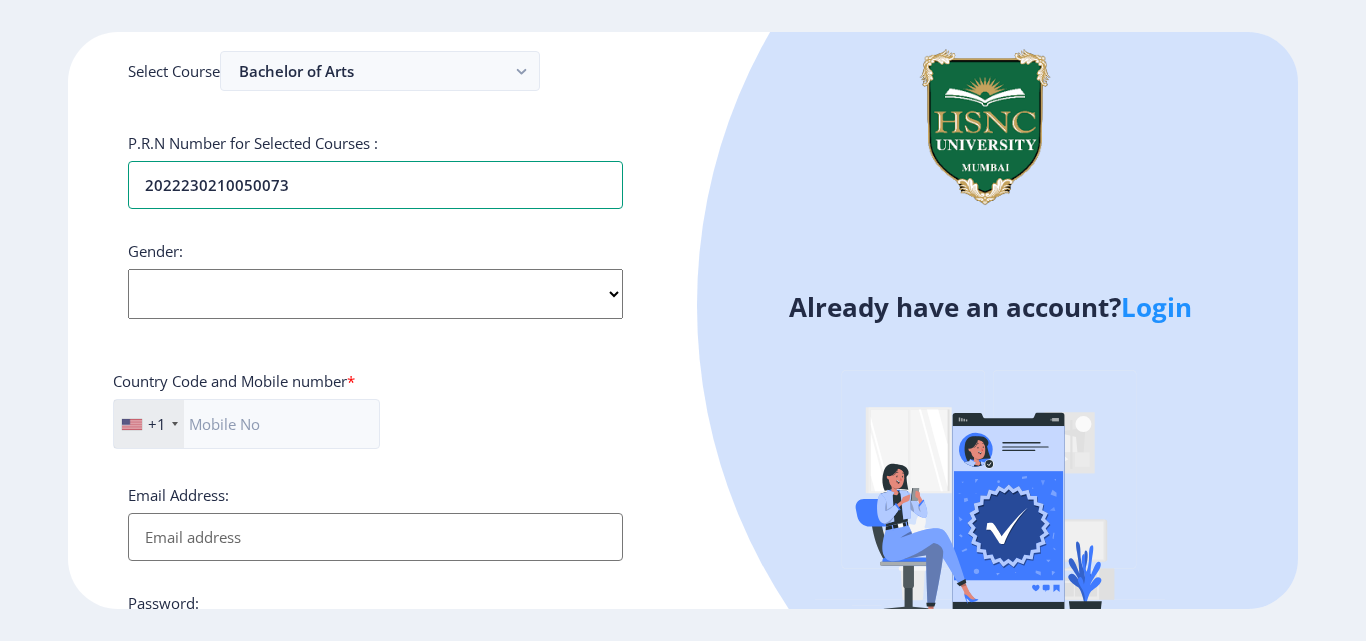 scroll, scrollTop: 546, scrollLeft: 0, axis: vertical 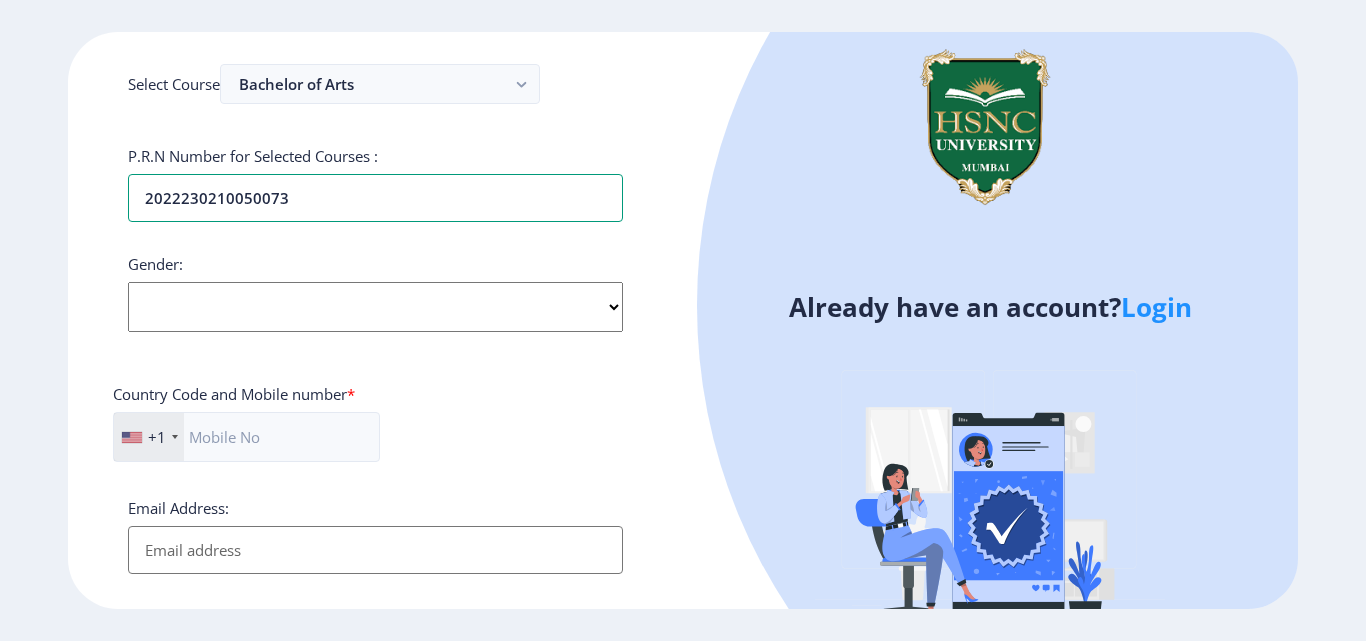 type on "2022230210050073" 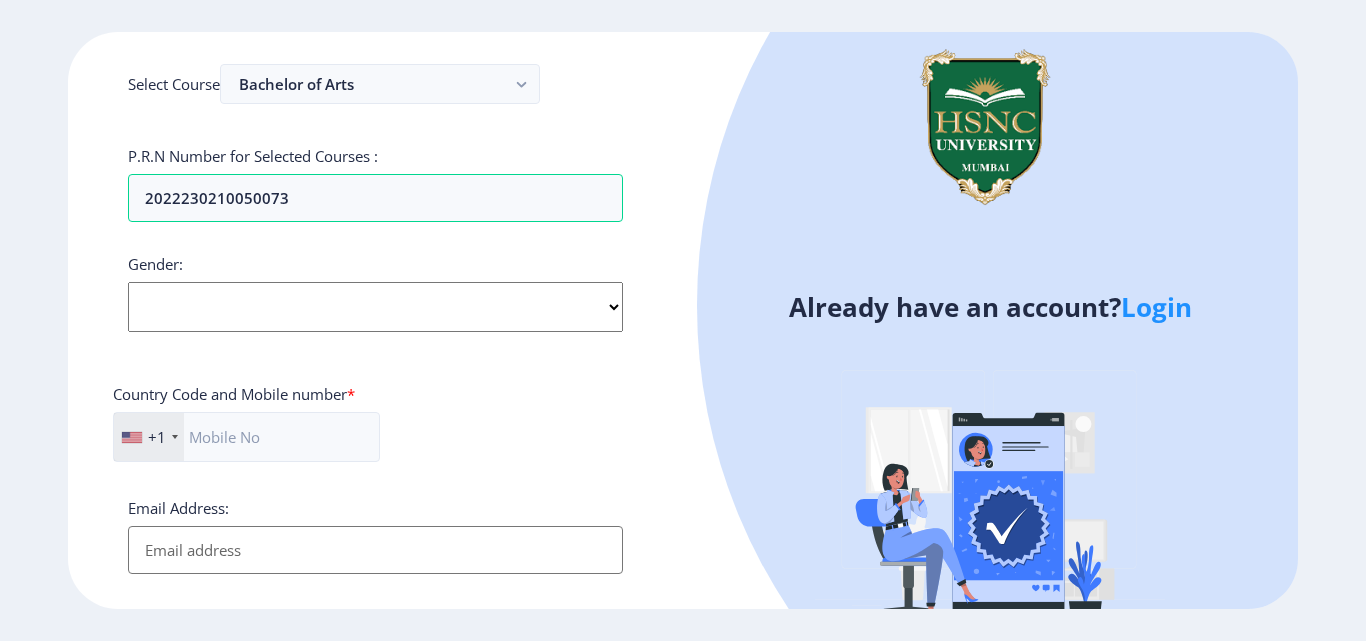 click on "Select Gender [DEMOGRAPHIC_DATA] [DEMOGRAPHIC_DATA] Other" 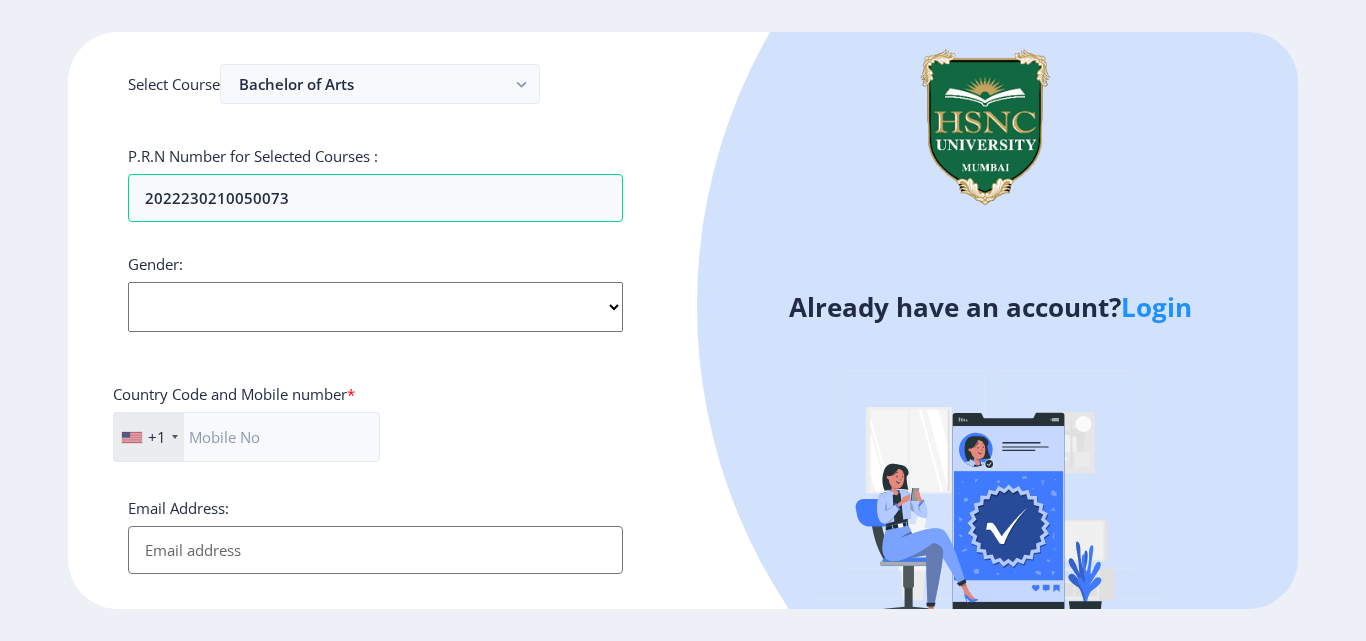 select on "[DEMOGRAPHIC_DATA]" 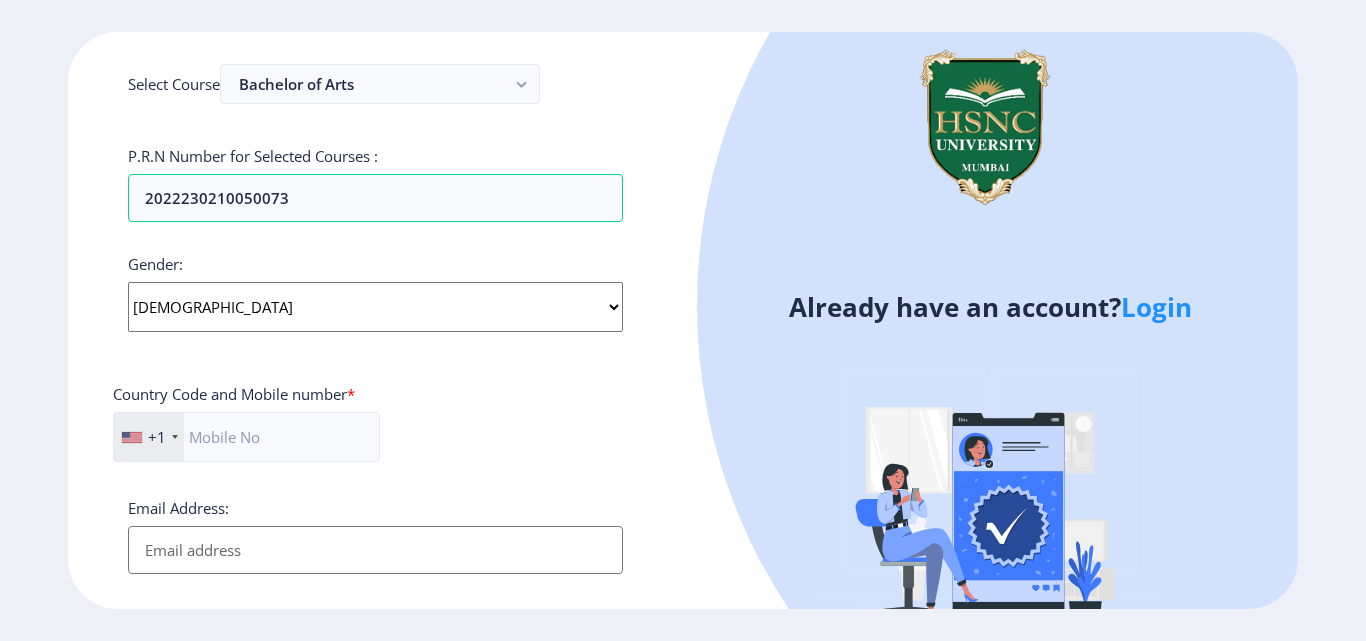 click on "Select Gender [DEMOGRAPHIC_DATA] [DEMOGRAPHIC_DATA] Other" 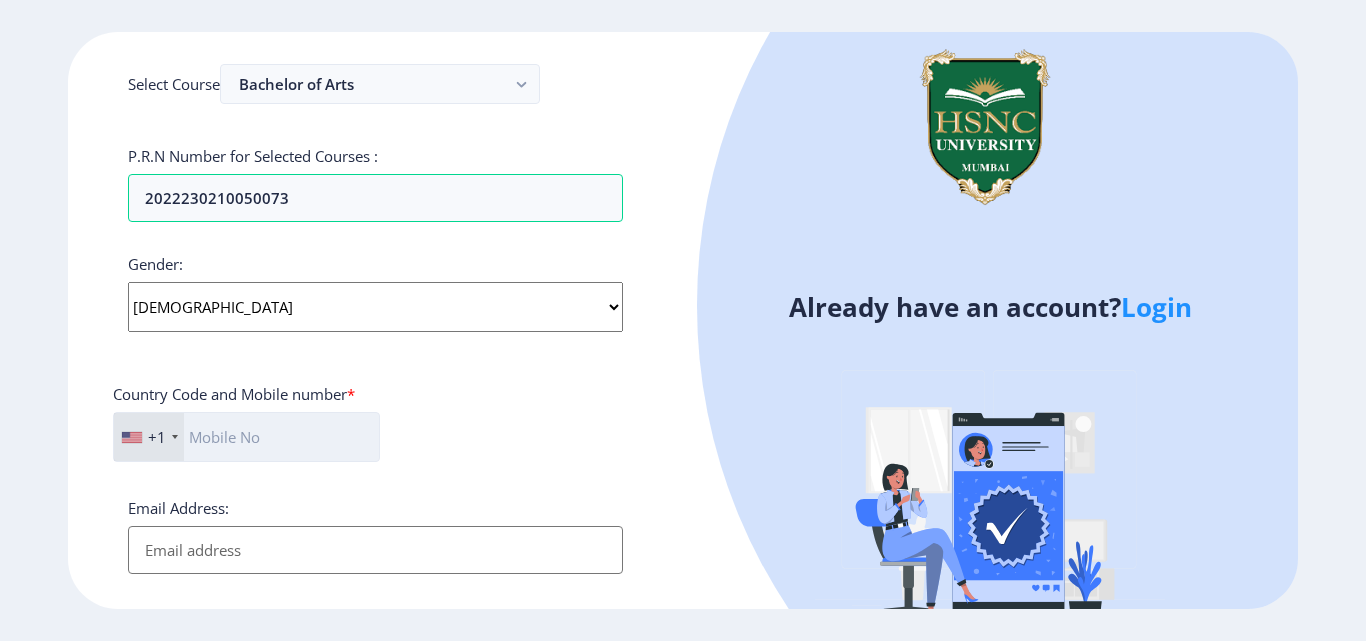 click 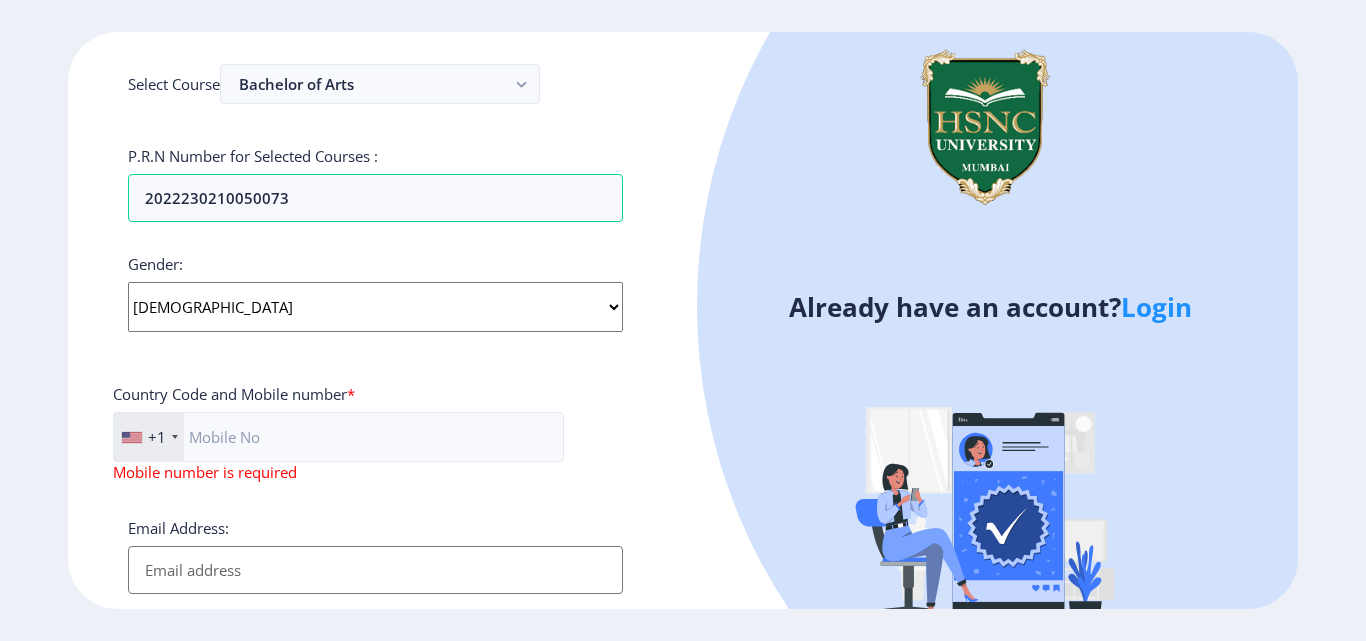 click on "+1" 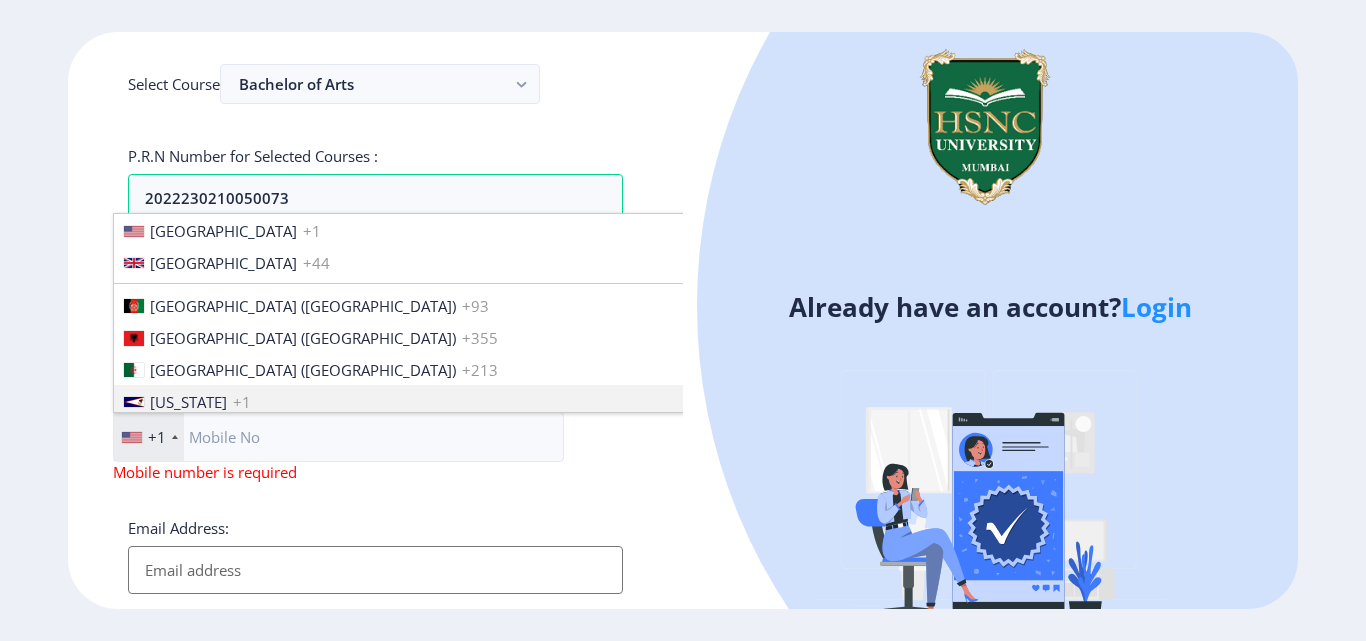 drag, startPoint x: 150, startPoint y: 437, endPoint x: 195, endPoint y: 383, distance: 70.292244 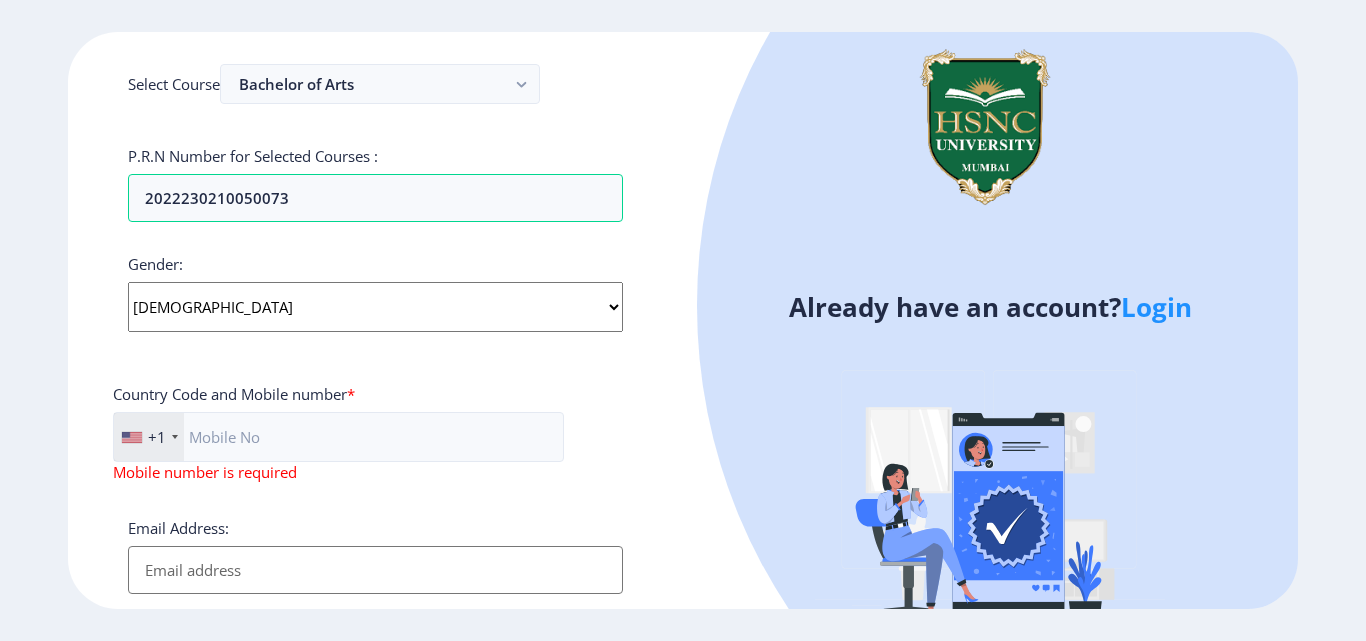 click on "+1" 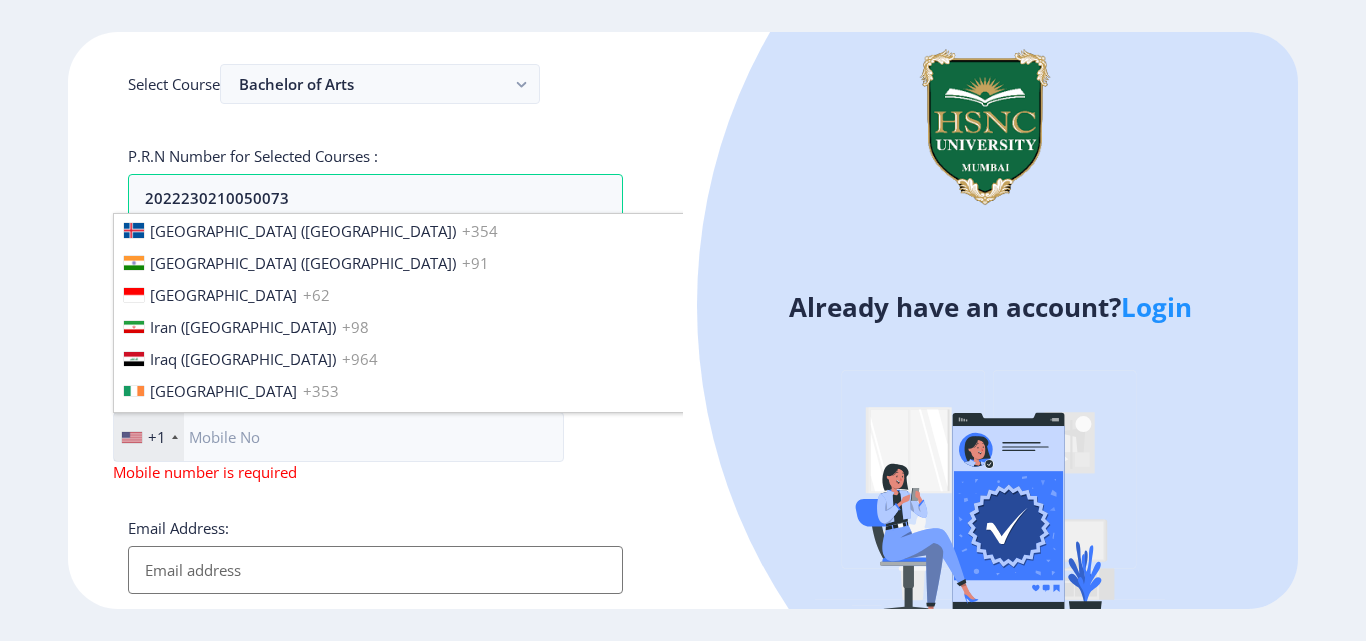scroll, scrollTop: 3112, scrollLeft: 0, axis: vertical 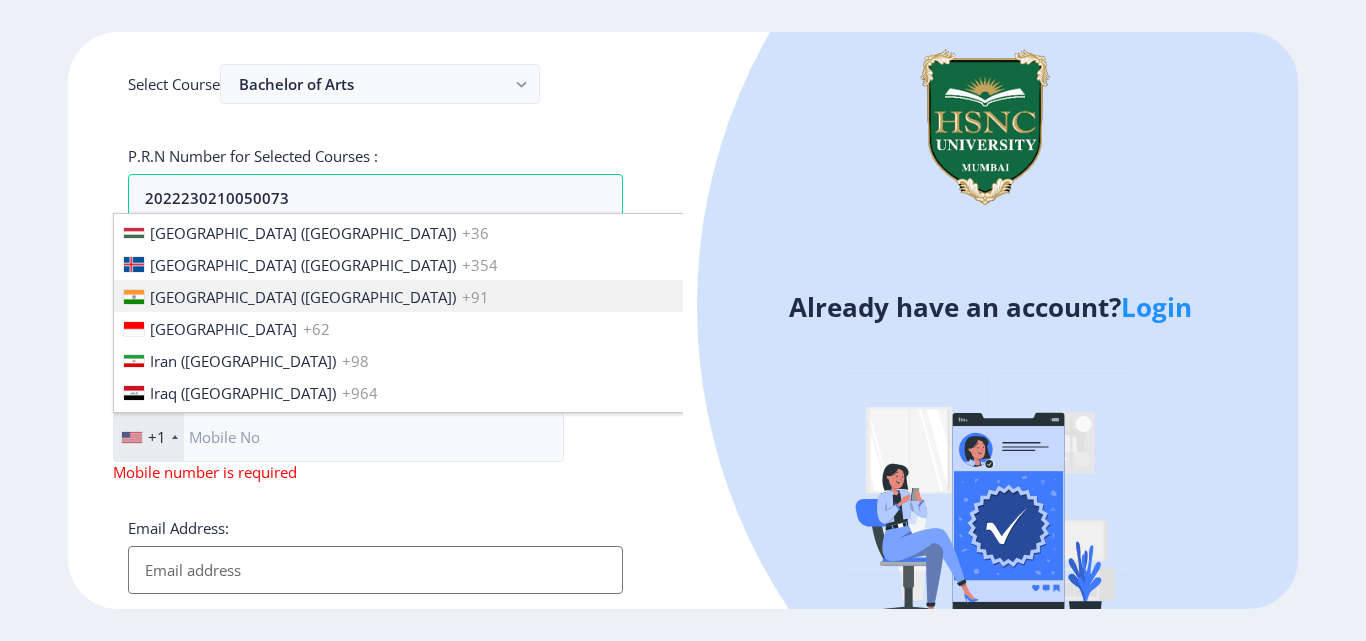 click on "[GEOGRAPHIC_DATA] ([GEOGRAPHIC_DATA]) +91" at bounding box center [430, 296] 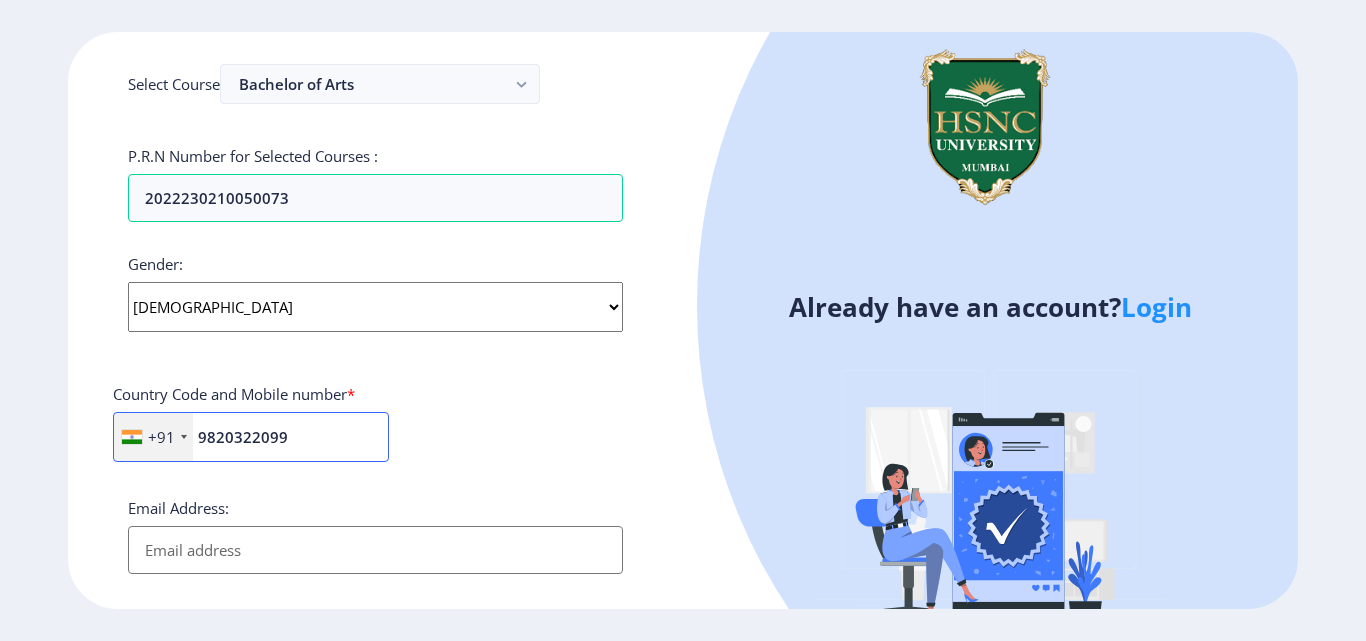 type on "9820322099" 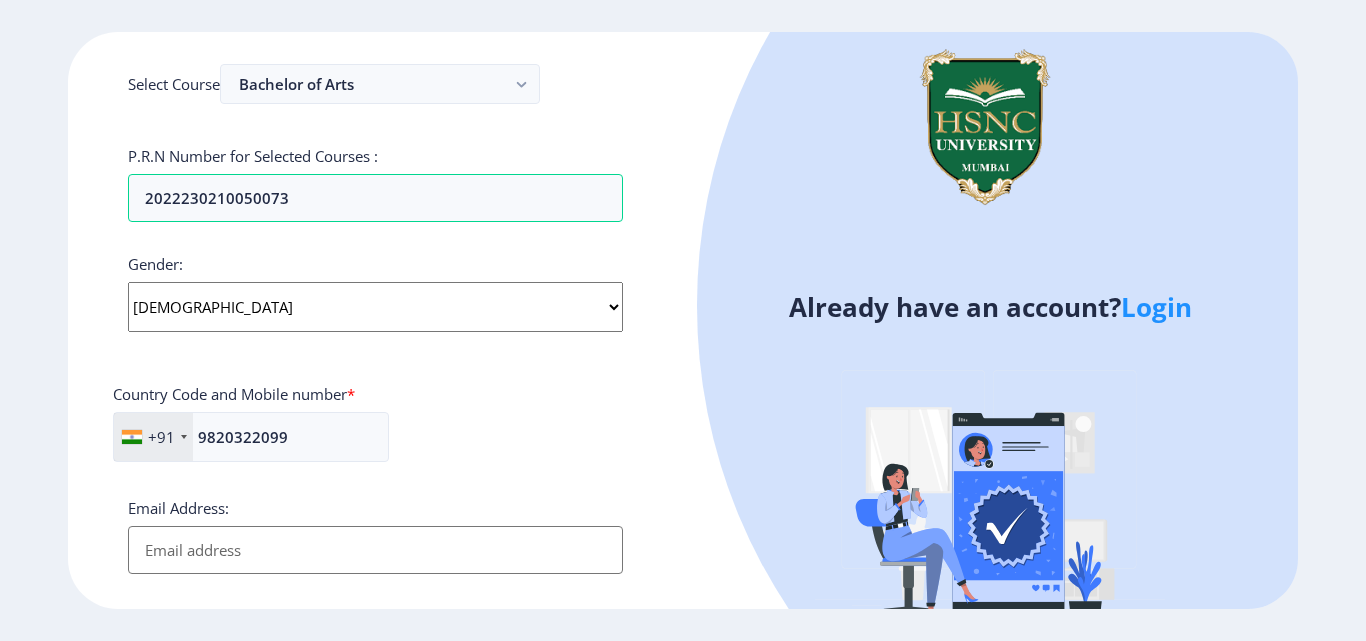 click on "Email Address:" at bounding box center (375, 550) 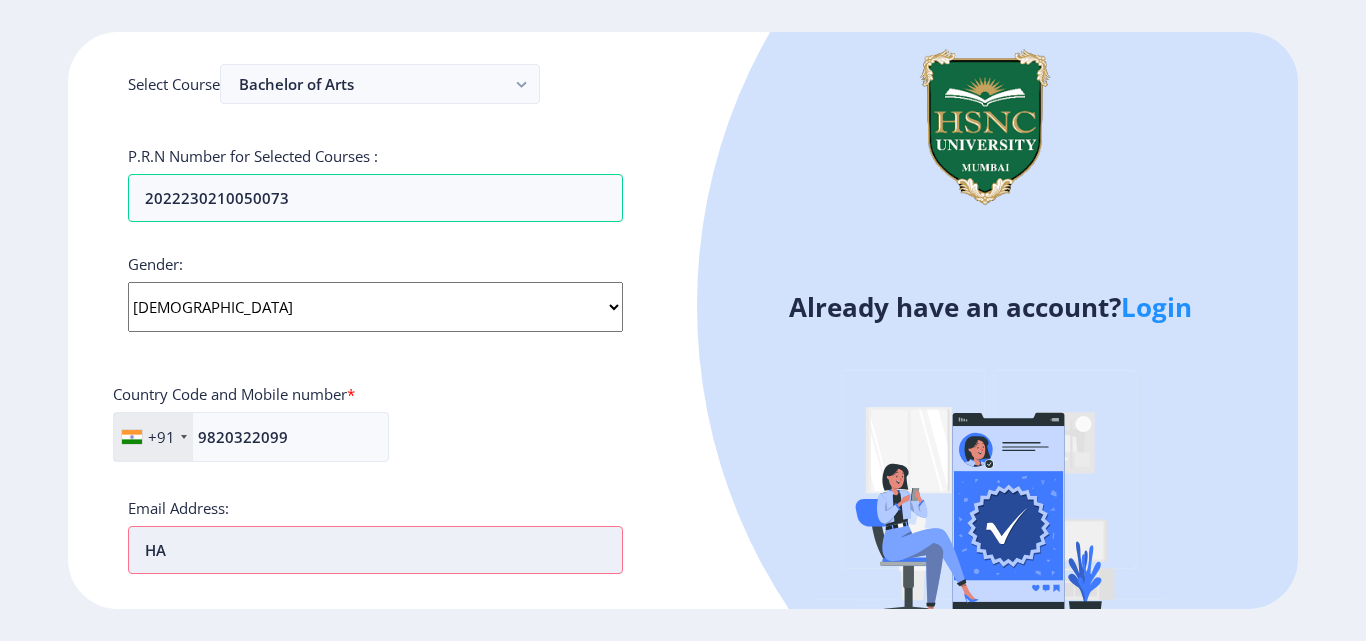 type on "H" 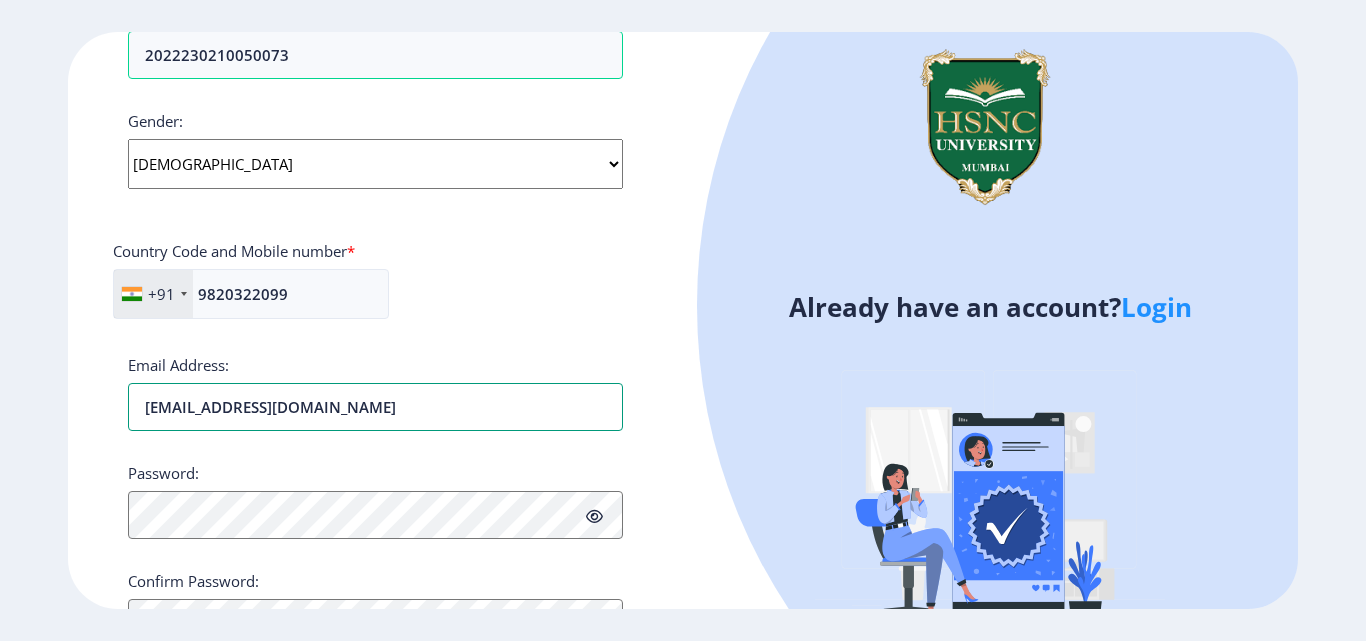 scroll, scrollTop: 789, scrollLeft: 0, axis: vertical 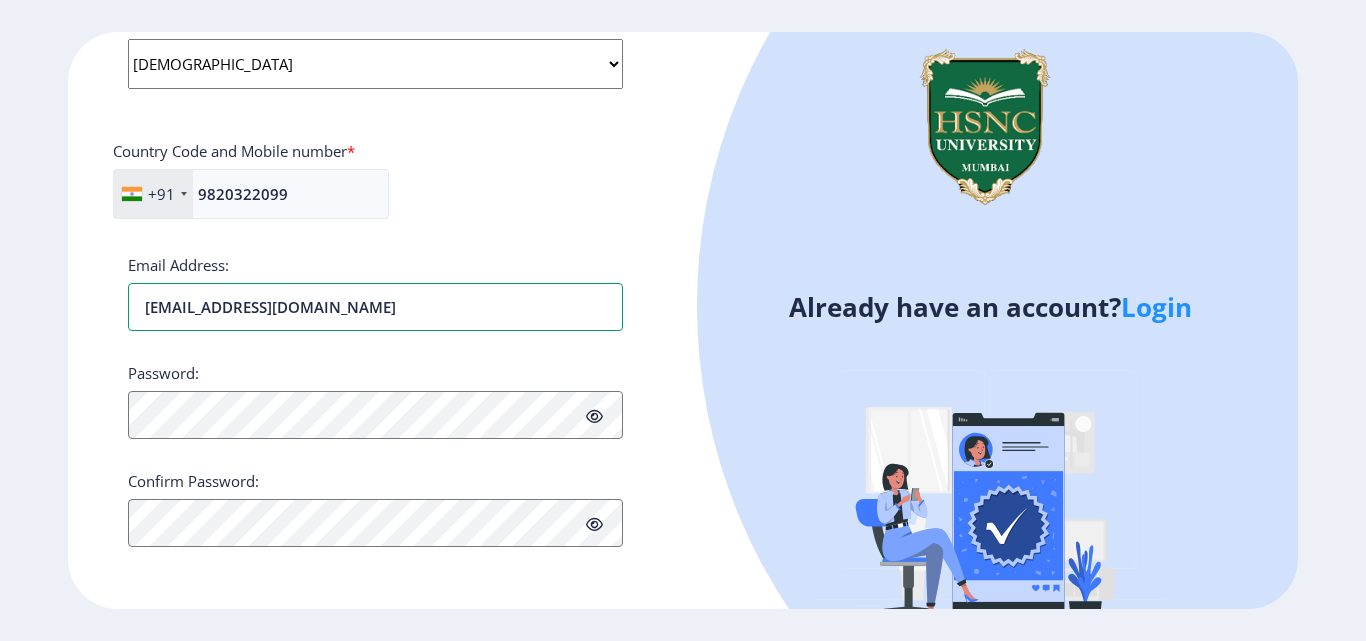 type on "[EMAIL_ADDRESS][DOMAIN_NAME]" 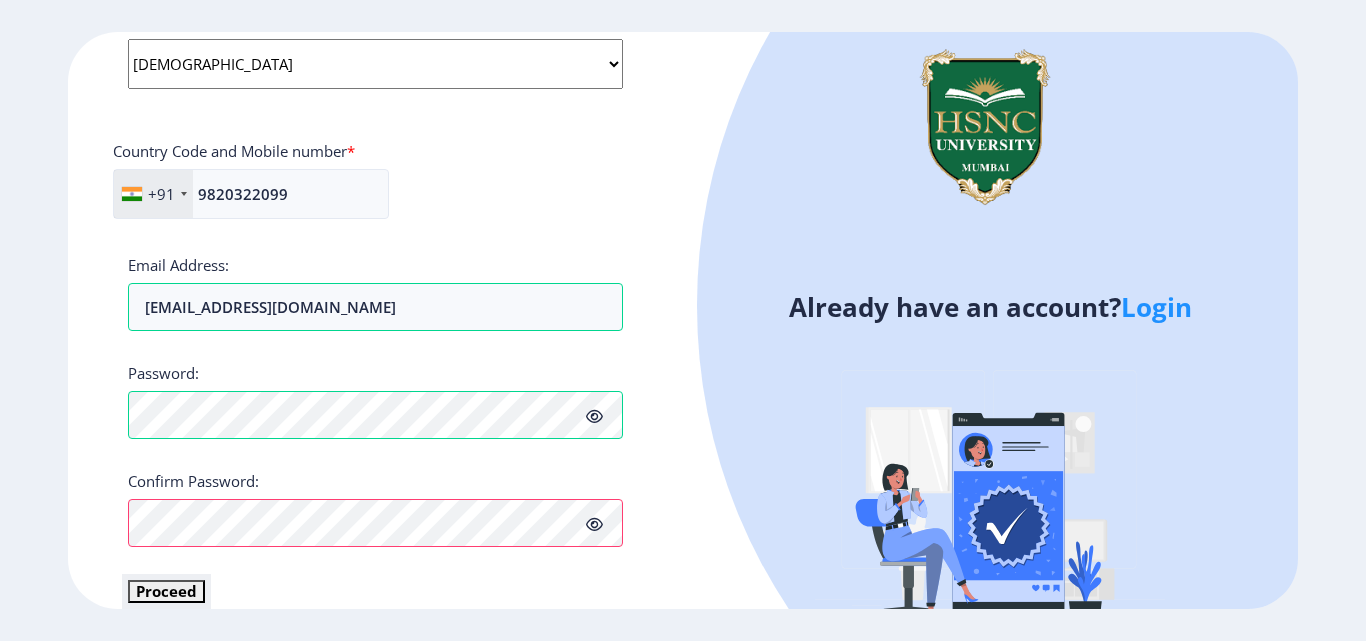 click on "Proceed" 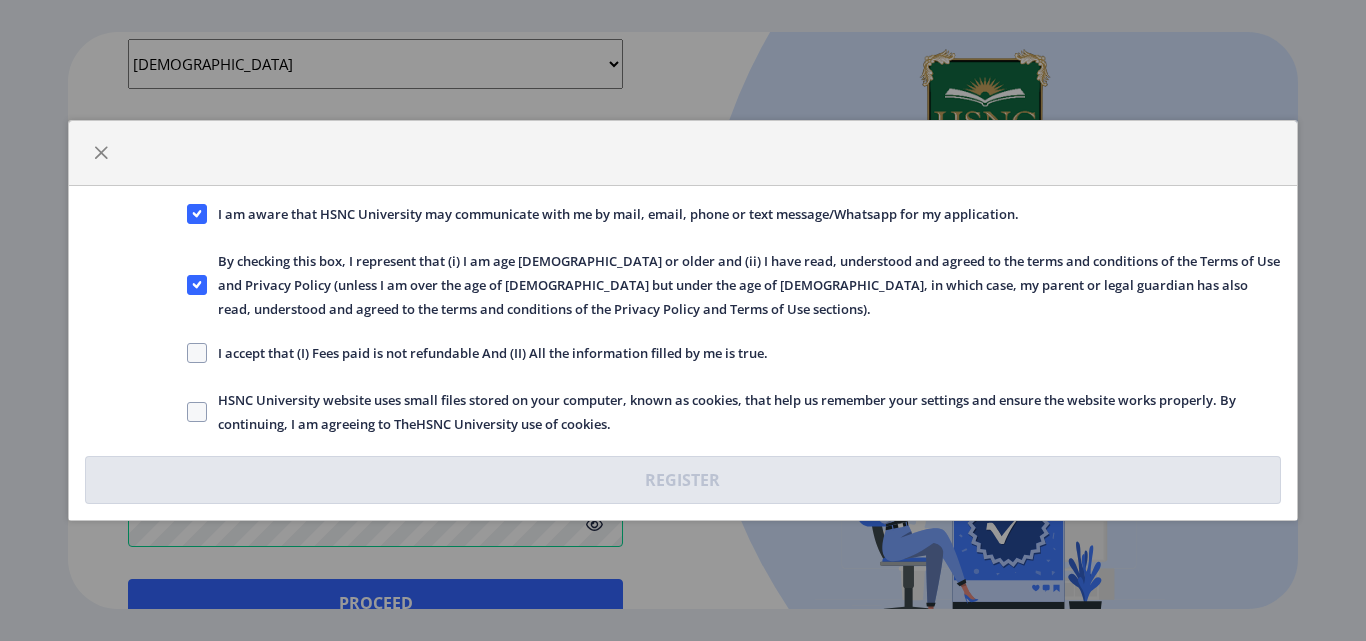 click on "I accept that (I) Fees paid is not refundable And (II) All the information filled by me is true." 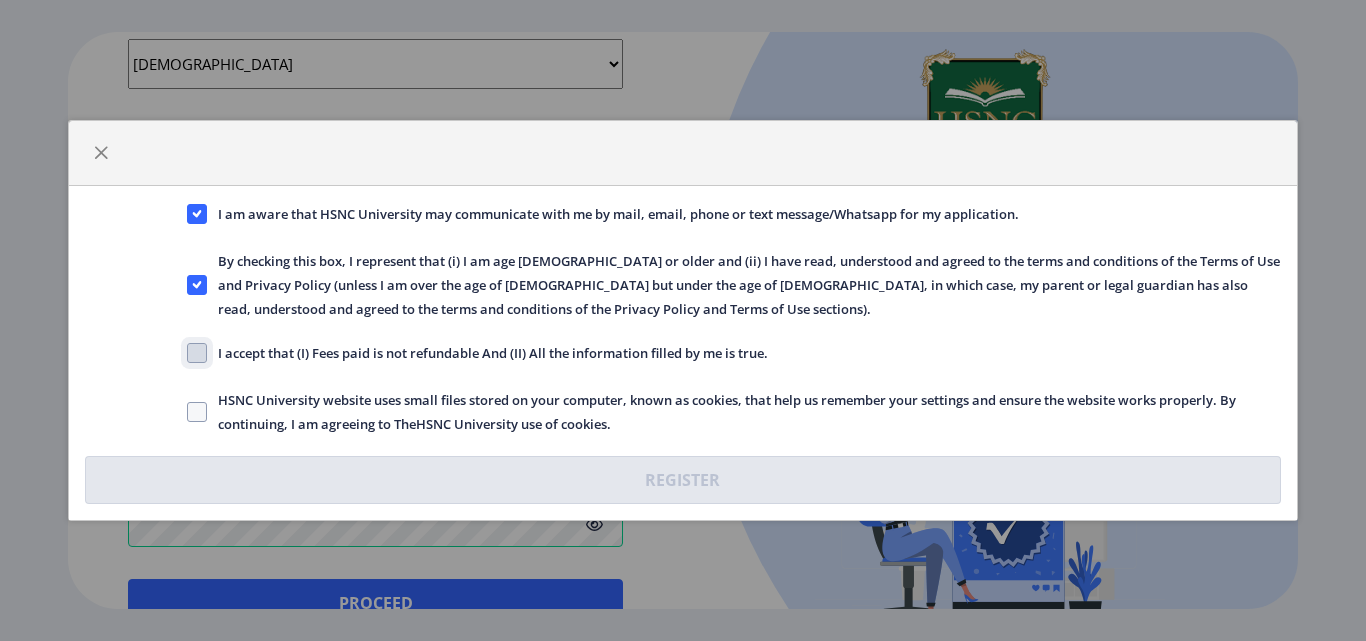 click on "I accept that (I) Fees paid is not refundable And (II) All the information filled by me is true." 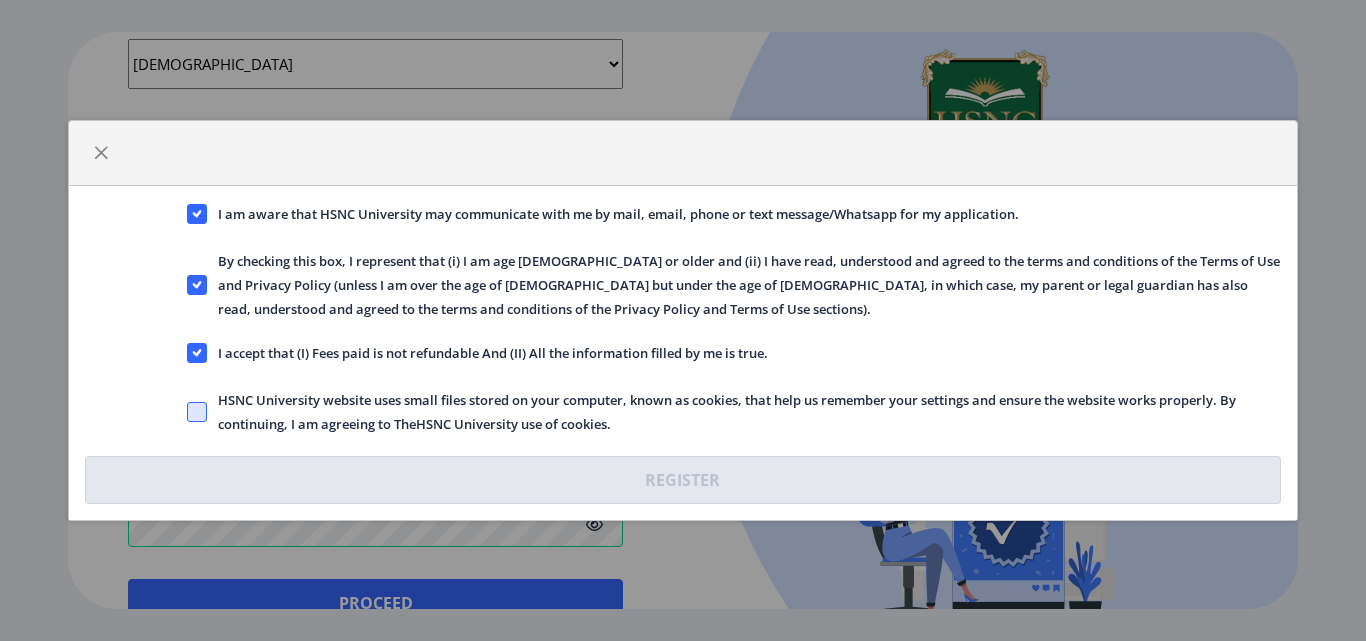 click 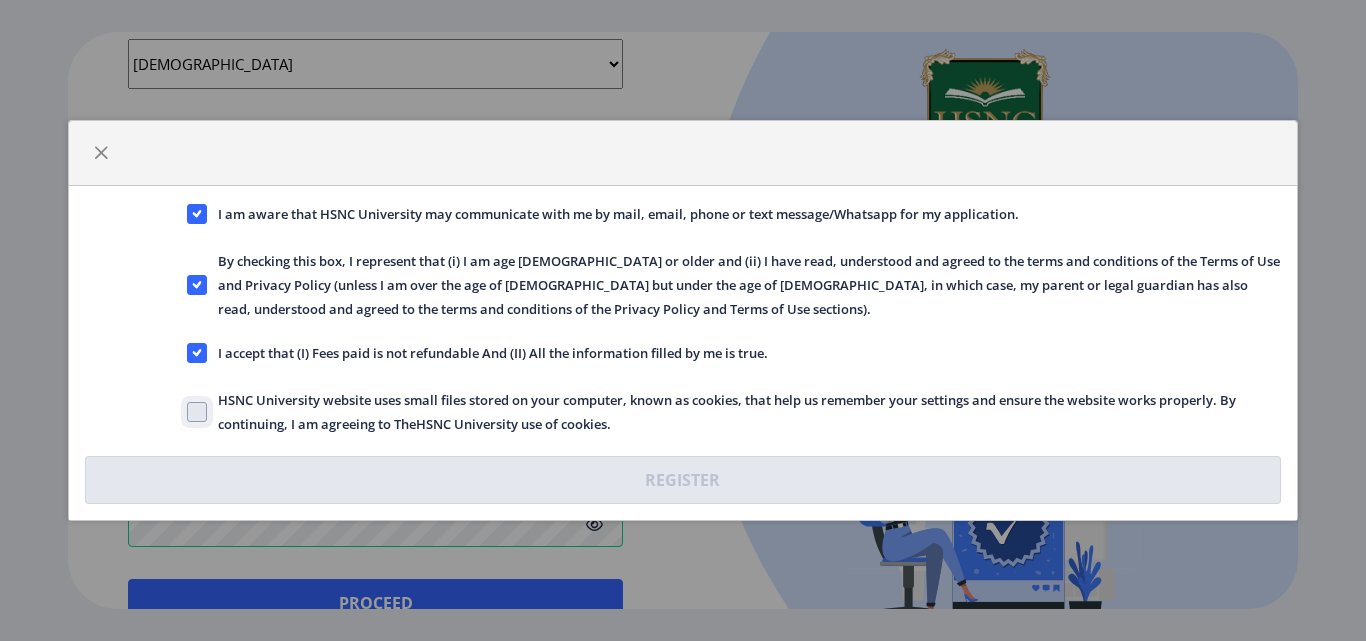 click on "HSNC University website uses small files stored on your computer, known as cookies, that help us remember your settings and ensure the website works properly. By continuing, I am agreeing to TheHSNC University use of cookies." 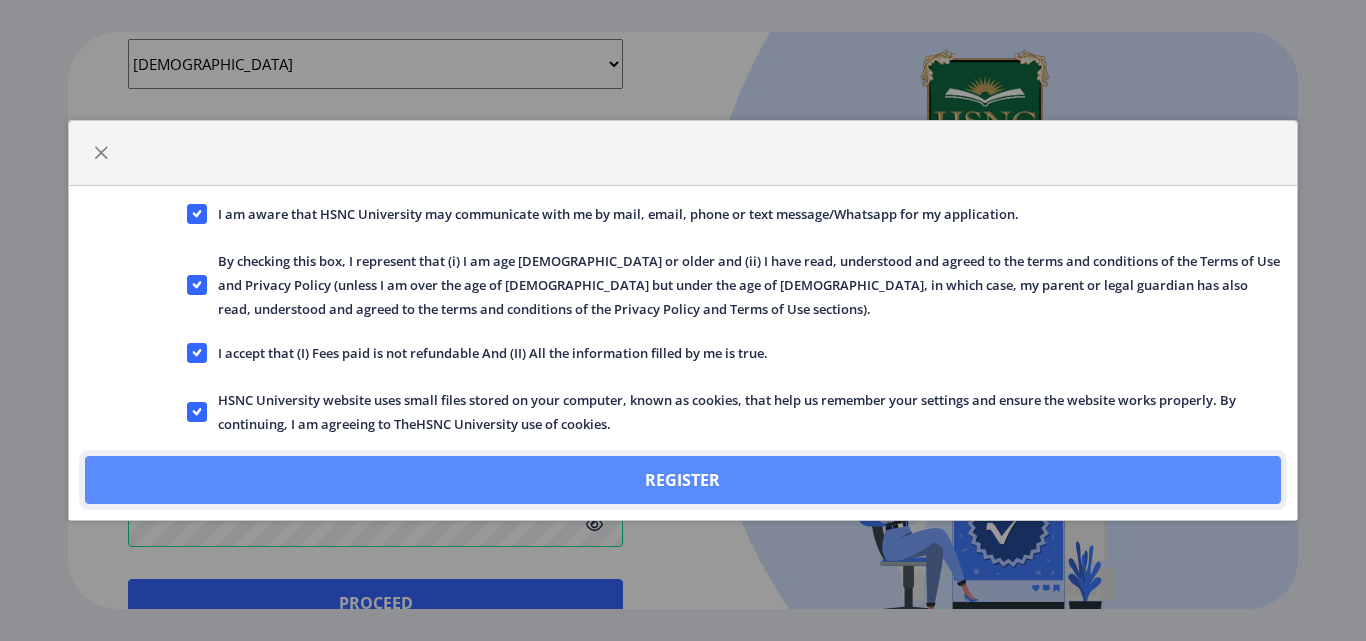 click on "Register" 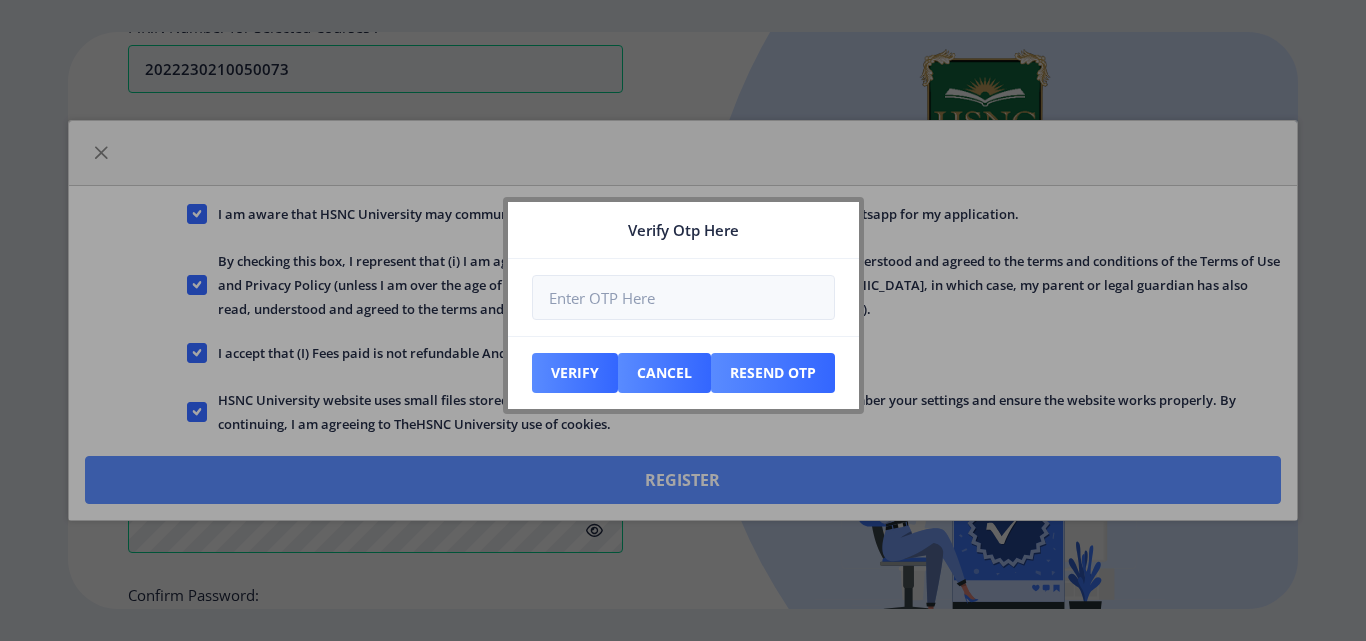 scroll, scrollTop: 903, scrollLeft: 0, axis: vertical 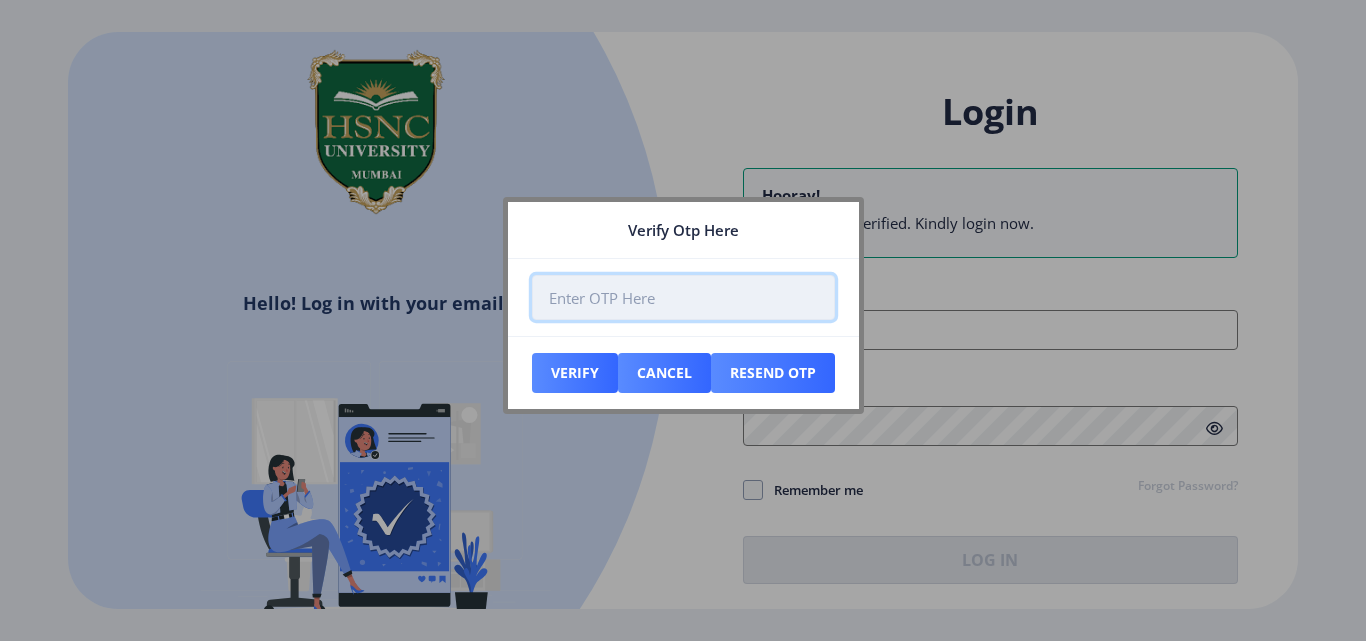 click at bounding box center [683, 297] 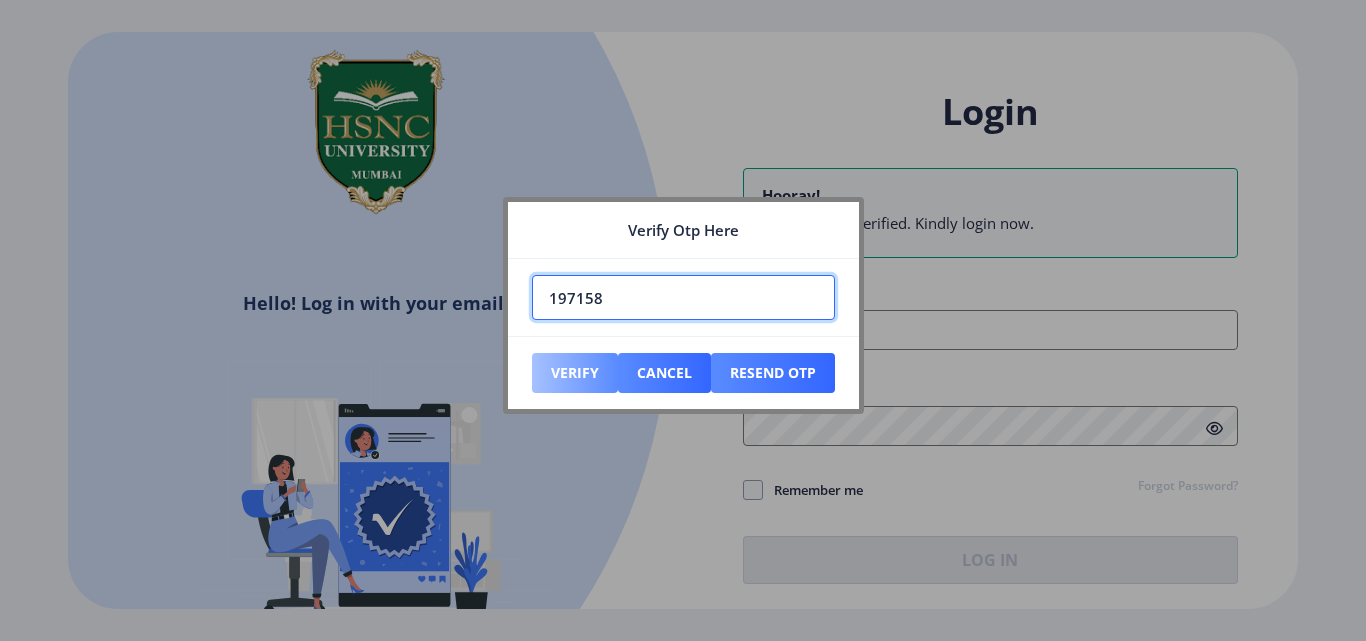 type on "197158" 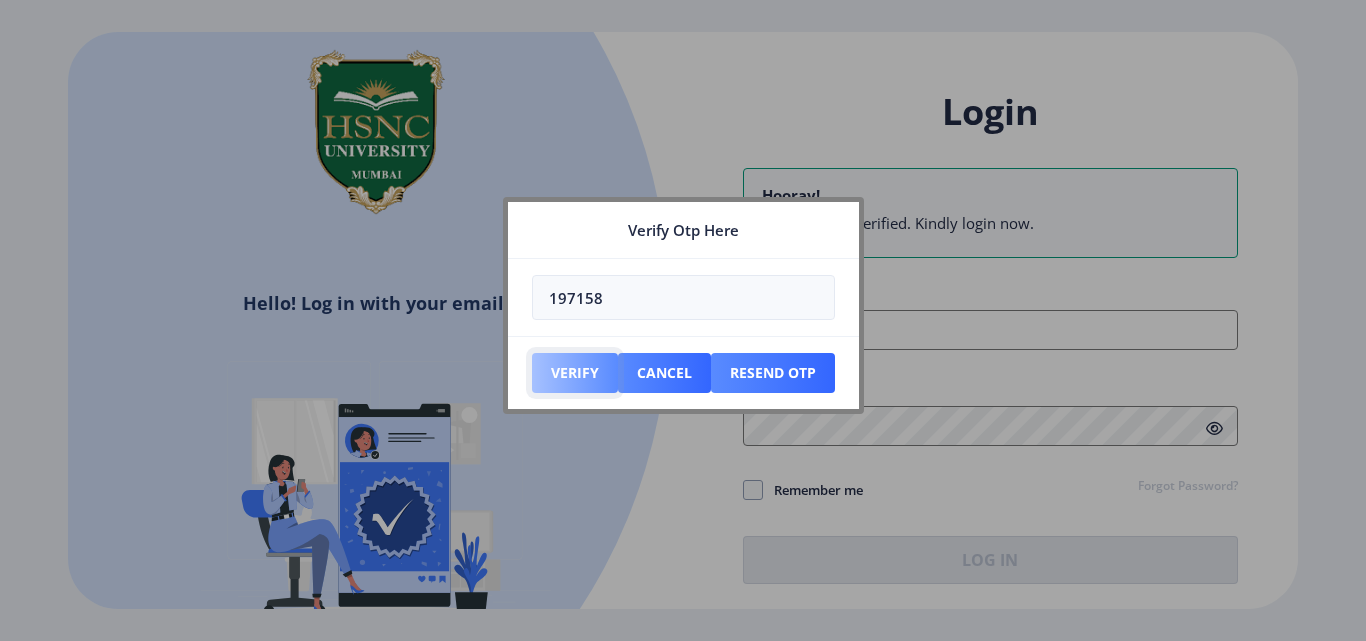 click on "Verify" at bounding box center (575, 373) 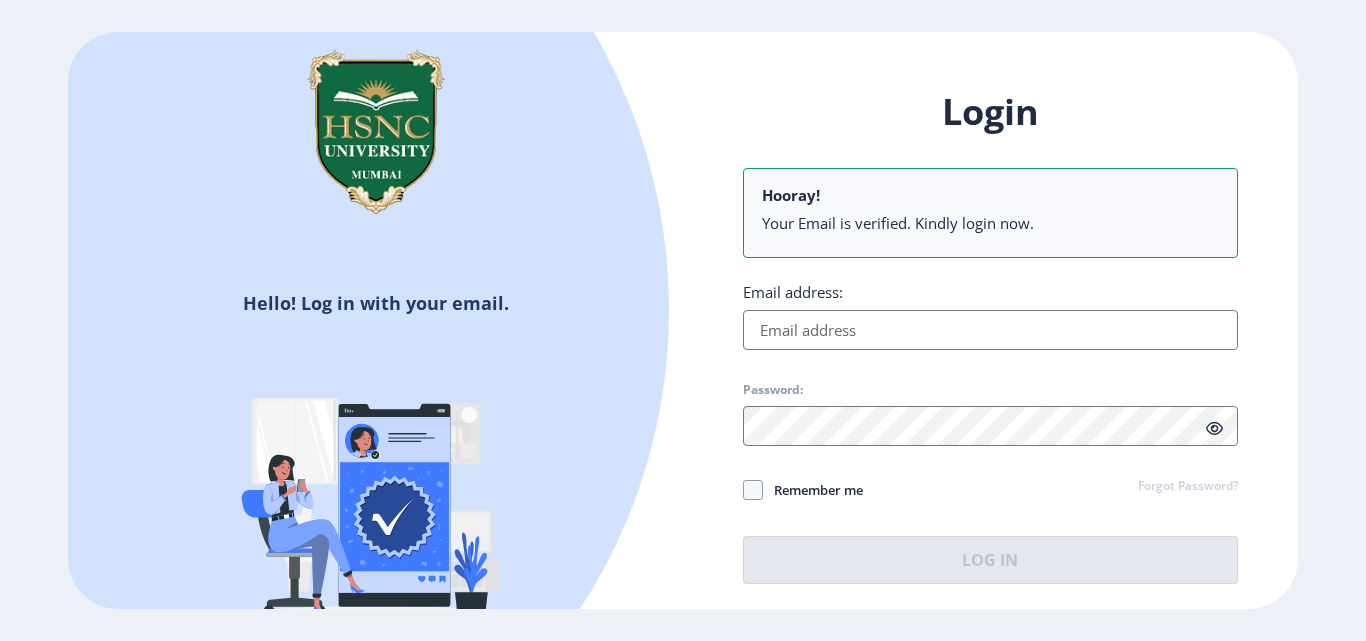 click on "Email address:" at bounding box center [990, 330] 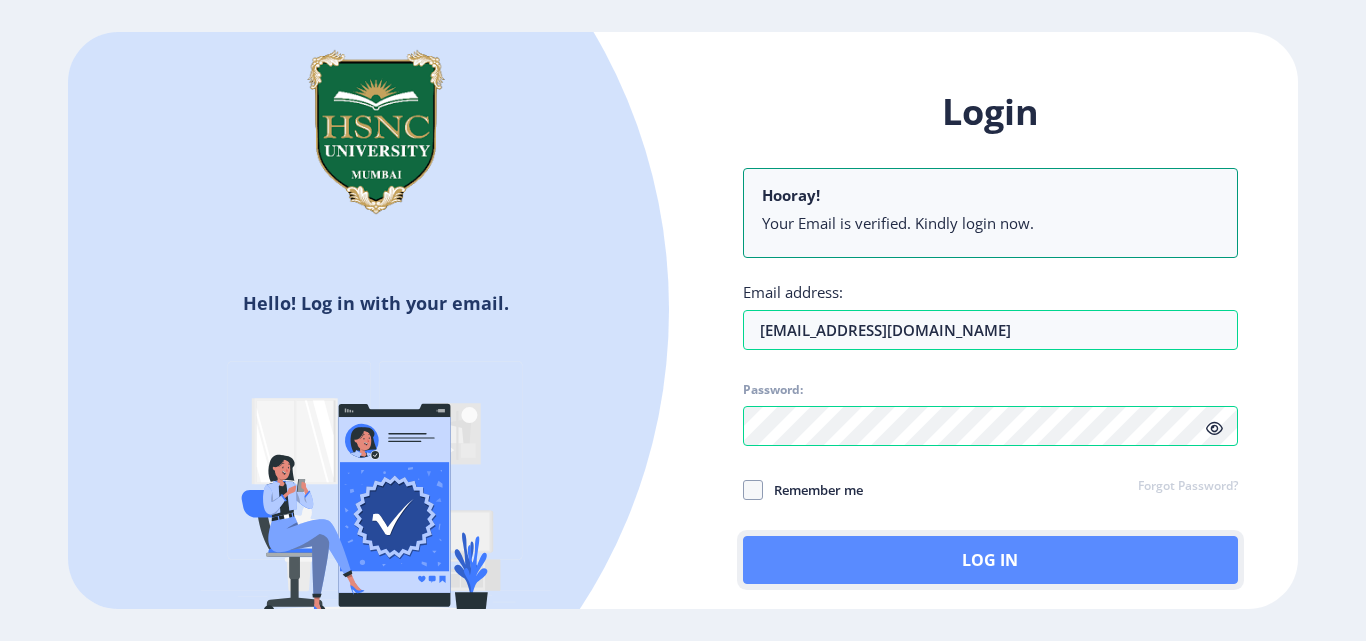 click on "Log In" 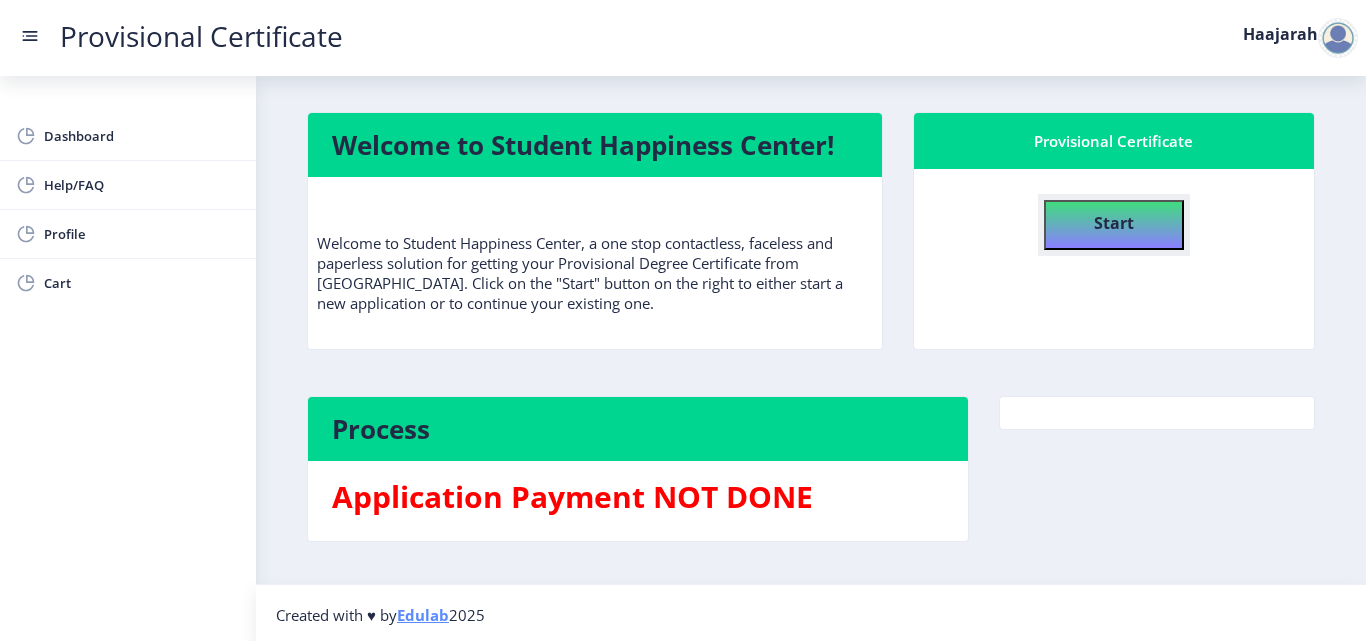 click on "Start" 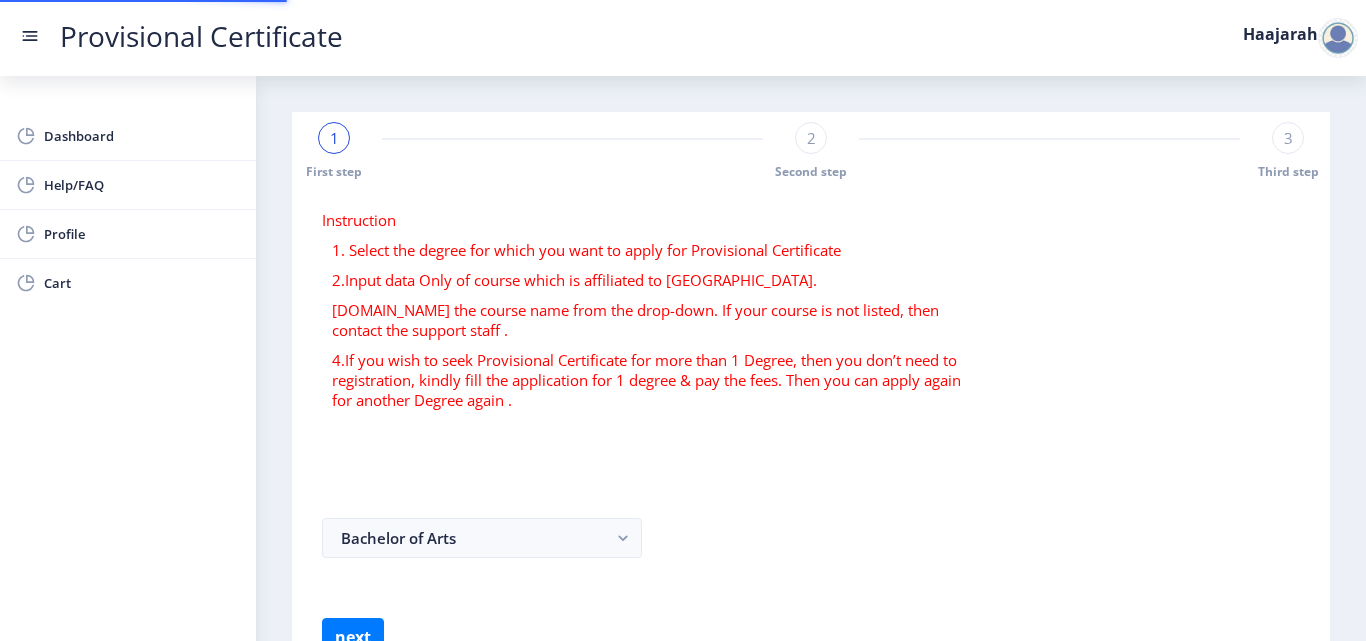 select 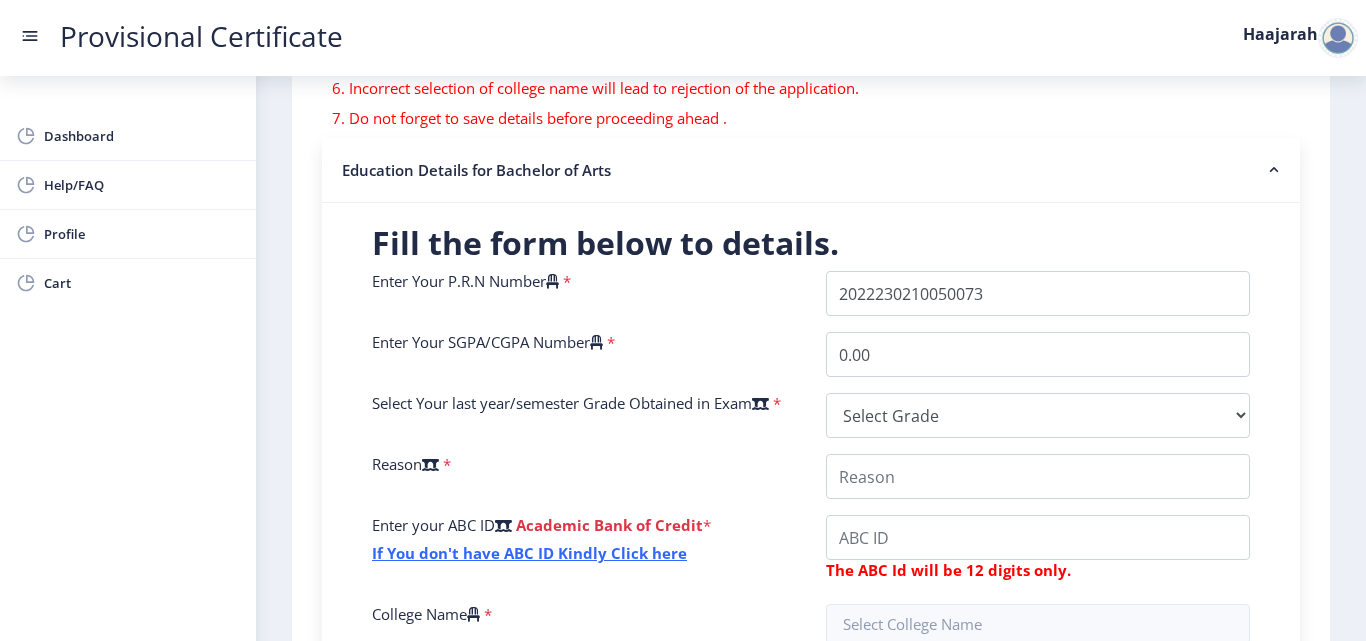 scroll, scrollTop: 417, scrollLeft: 0, axis: vertical 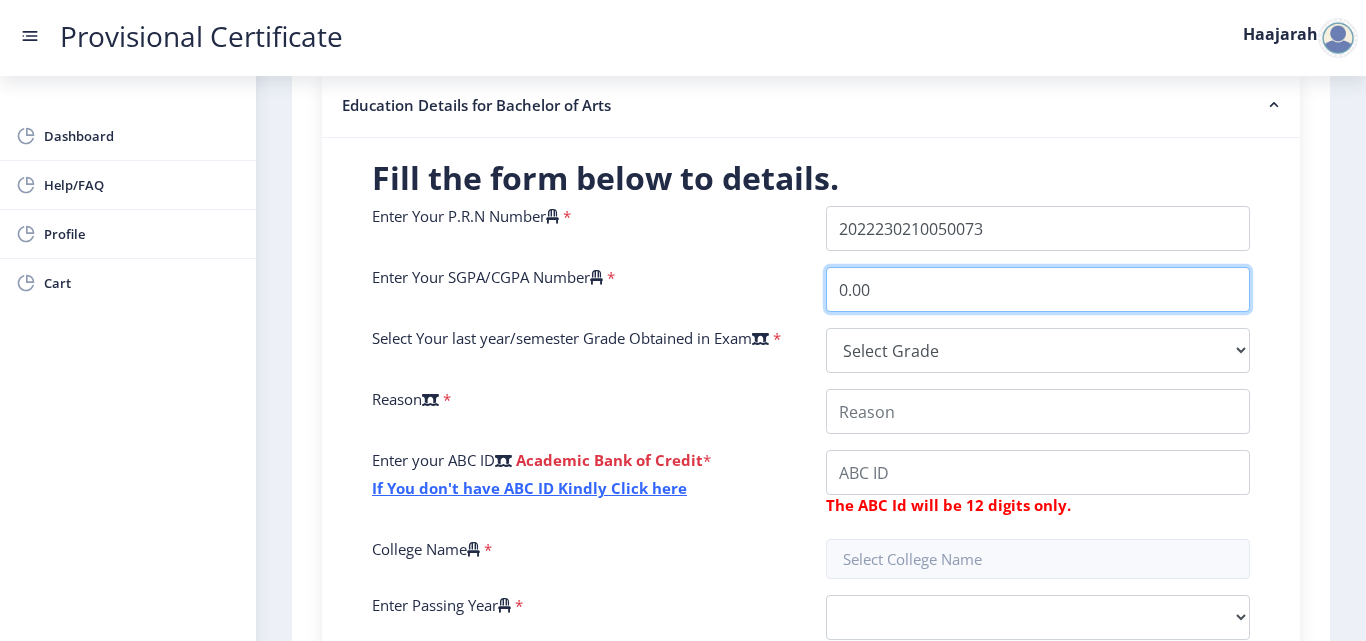 click on "0.00" at bounding box center [1038, 289] 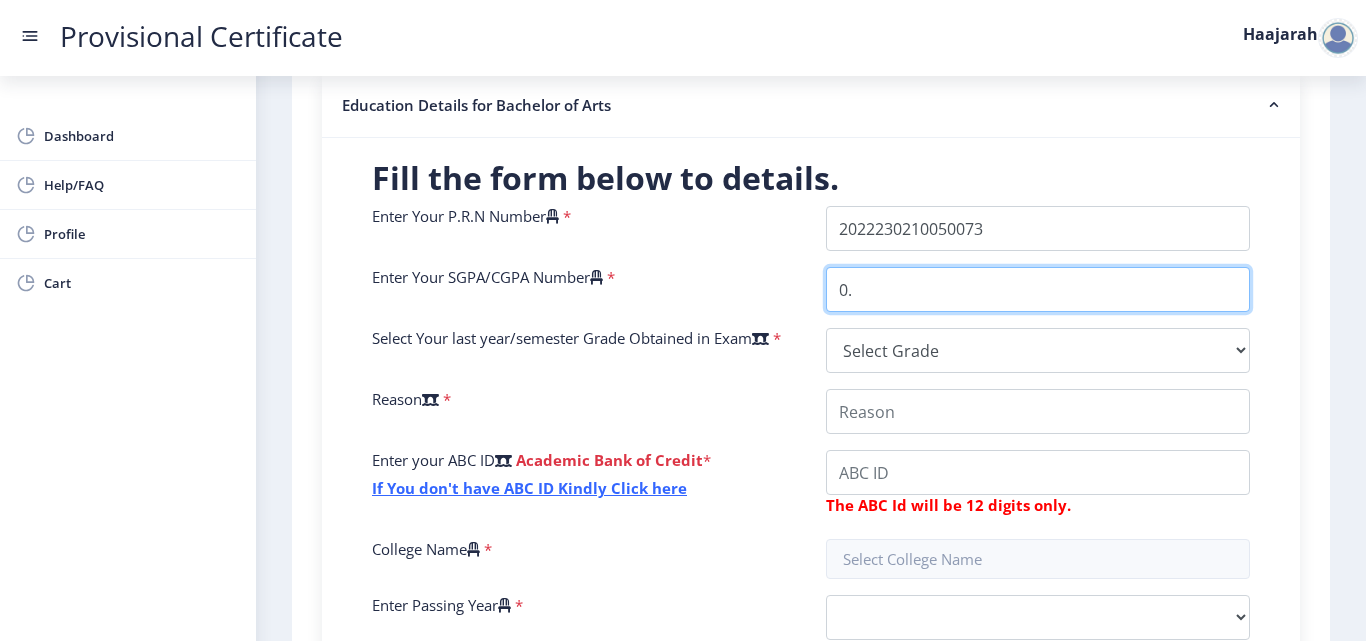 type on "0" 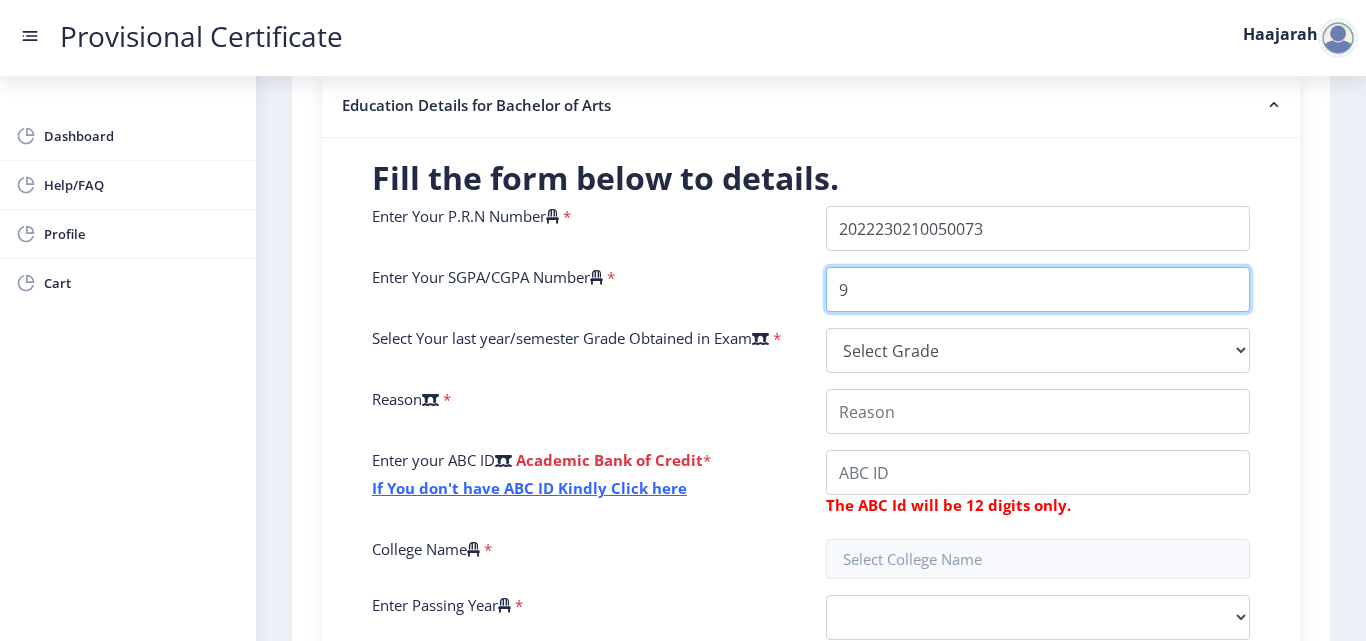type on "9" 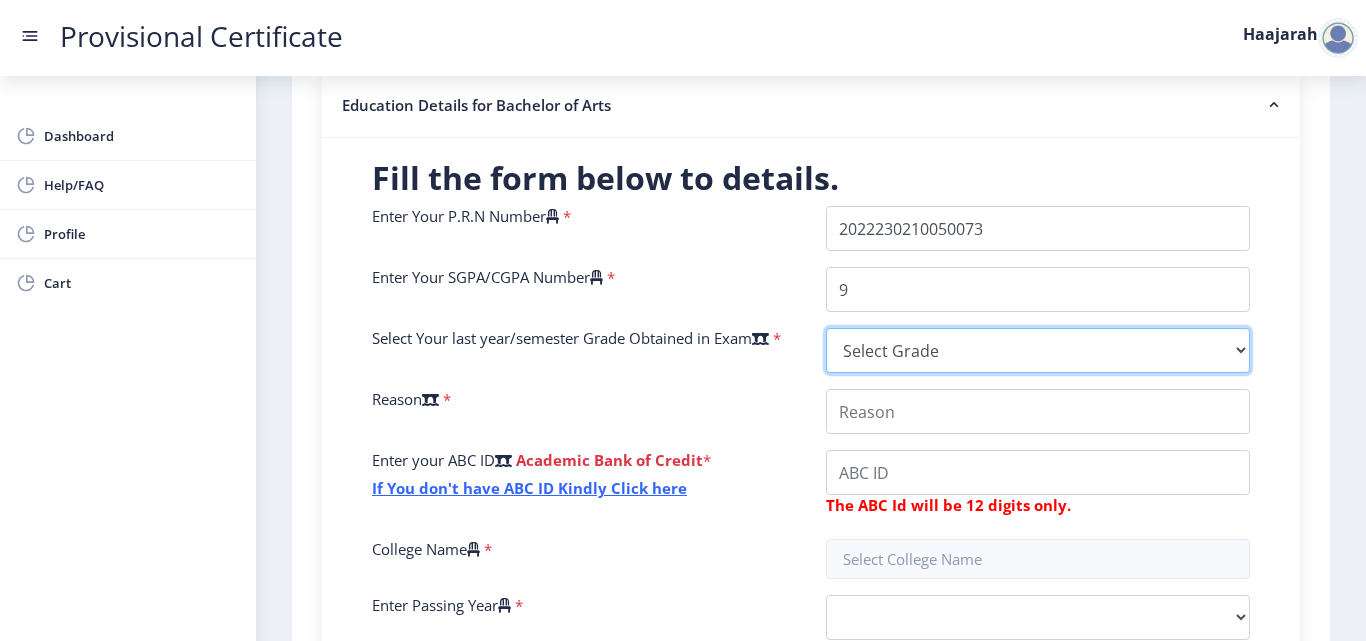 click on "Select Grade  O   A+   A   B+   B   C   D   F(Fail)" at bounding box center (1038, 350) 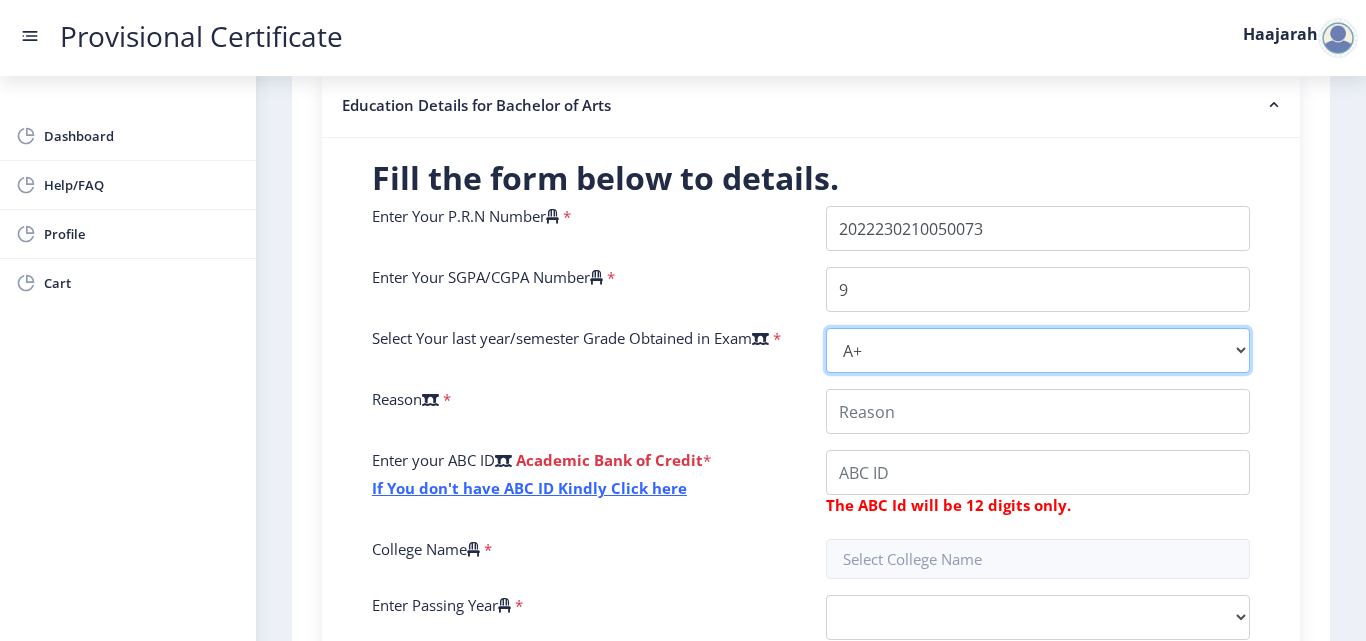 click on "Select Grade  O   A+   A   B+   B   C   D   F(Fail)" at bounding box center [1038, 350] 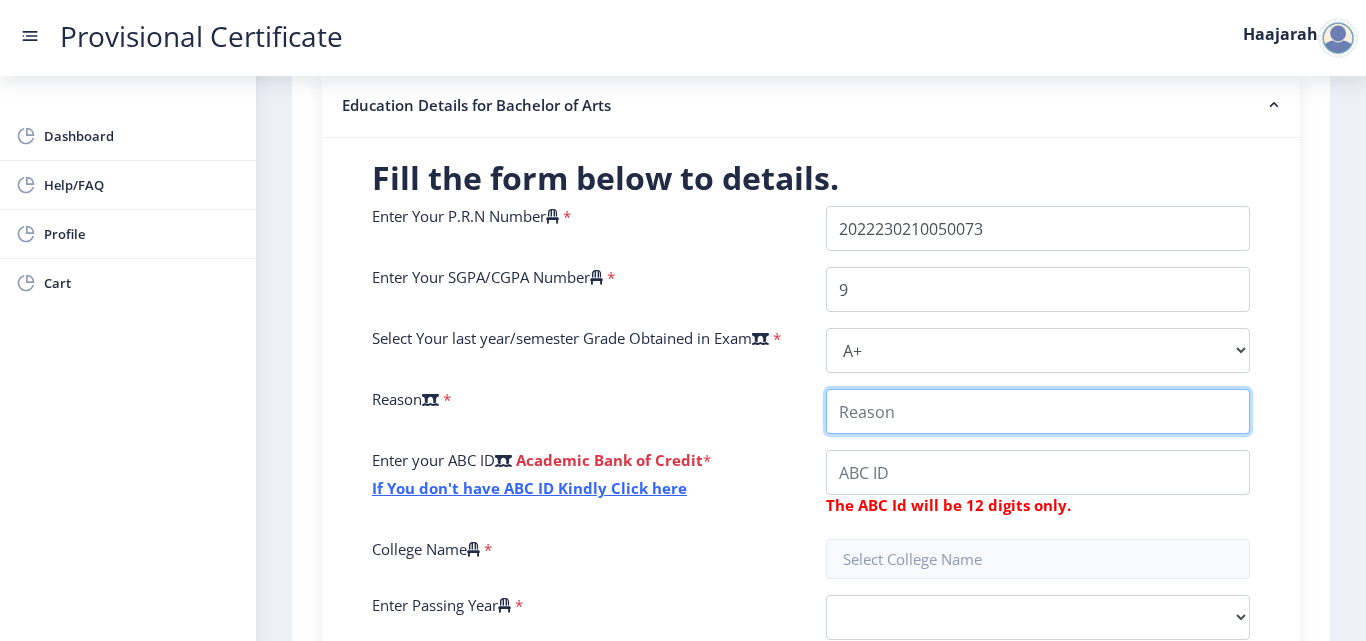 click on "College Name" at bounding box center (1038, 411) 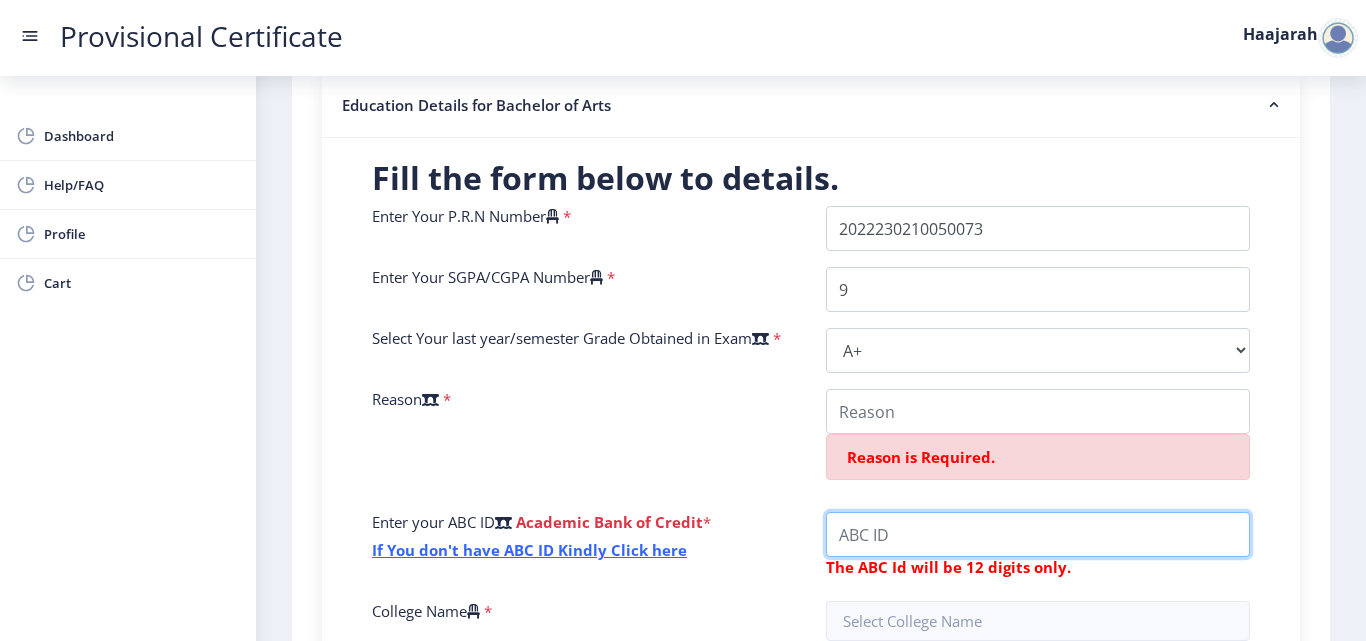 click on "Enter Your P.R.N Number   *  Enter Your SGPA/CGPA Number   * 9 Select Your last year/semester Grade Obtained in Exam   * Select Grade  O   A+   A   B+   B   C   D   F(Fail)  Reason   * Reason is Required. Enter your ABC ID   Academic Bank of Credit  * If You don't have ABC ID Kindly Click here  The ABC Id will be 12 digits only.  College Name   * Enter Passing Year   *  2025   2024   2023   2022   2021   2020   2019   2018   2017   2016   2015   2014   2013   2012   2011   2010   2009   2008   2007   2006   2005   2004   2003   2002   2001   2000   1999   1998   1997   1996   1995   1994   1993   1992   1991   1990   1989   1988   1987   1986   1985   1984   1983   1982   1981   1980   1979   1978   1977   1976   1975   1974   1973   1972   1971   1970   1969   1968   1967  Passing Month   *  Please select PassingMonth  (01) January (02) February (03) March (04) April (05) May (06) June (07) July (08) August (09) September (10) October (11) November (12) December" 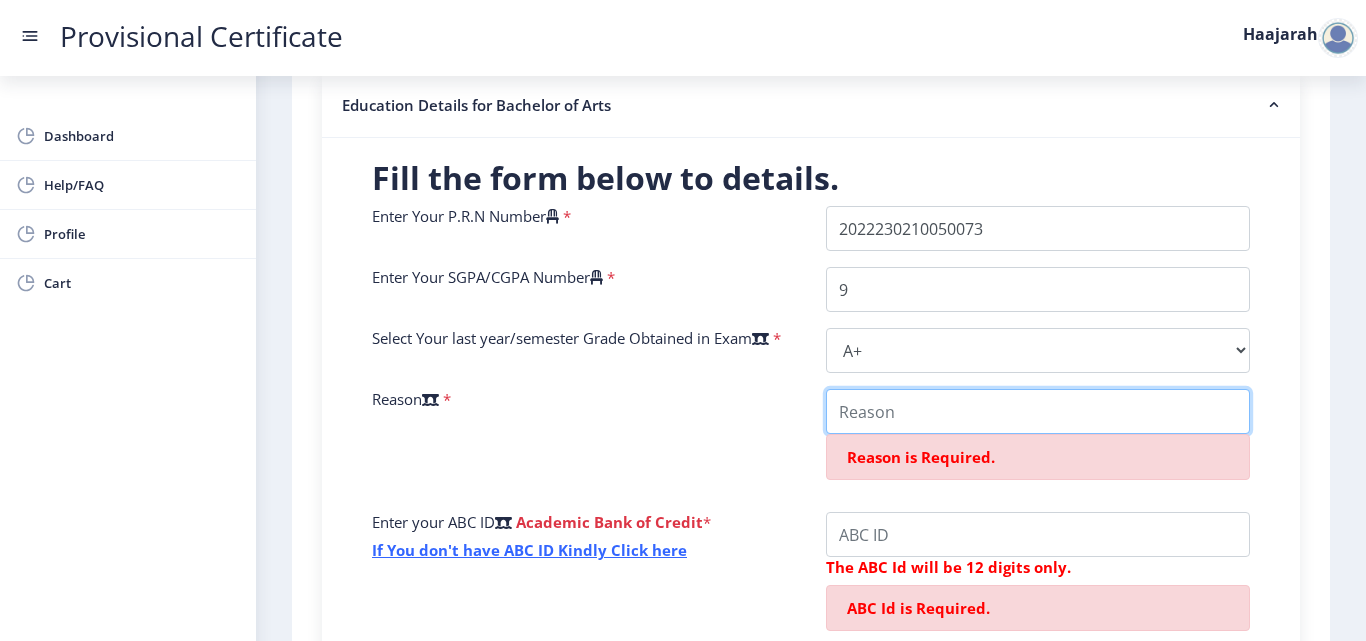 click on "College Name" at bounding box center (1038, 411) 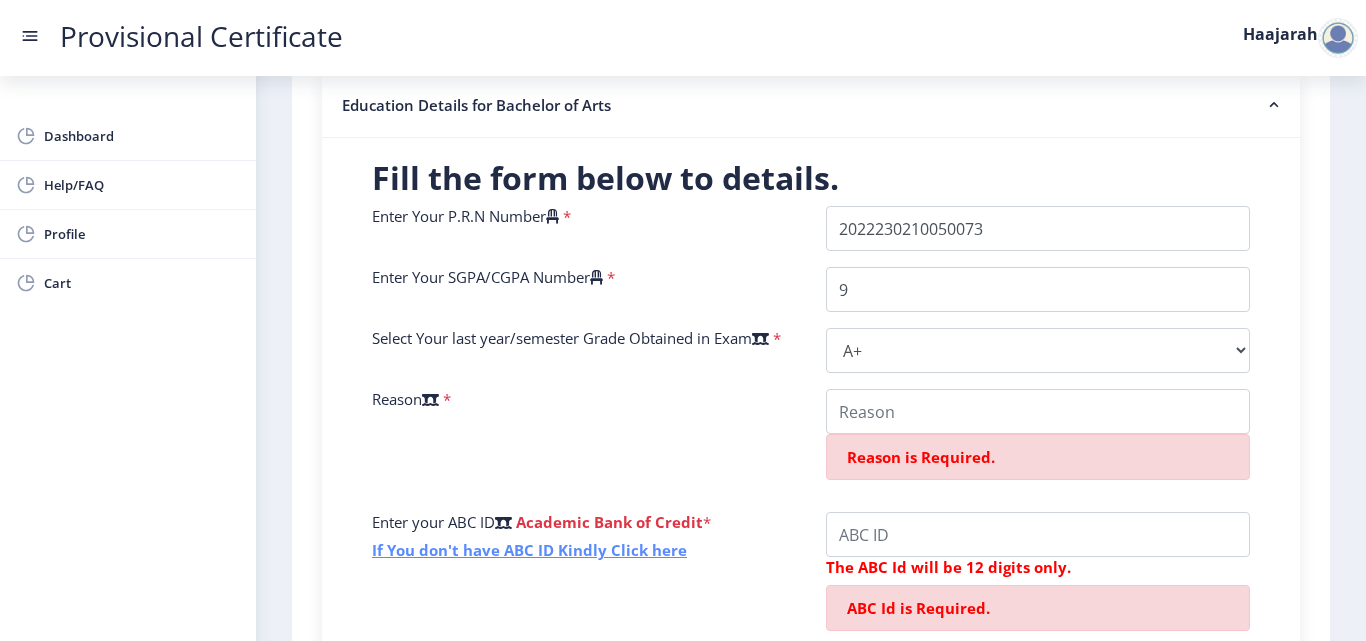 click on "If You don't have ABC ID Kindly Click here" 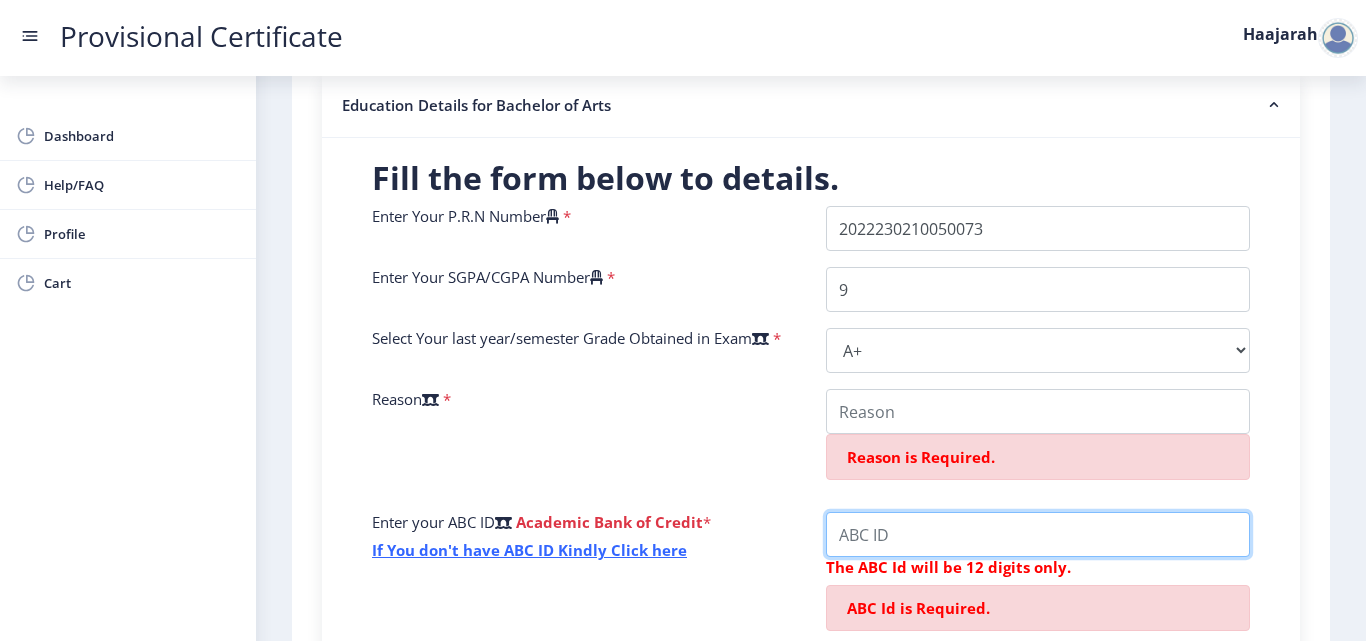 click on "College Name" at bounding box center [1038, 411] 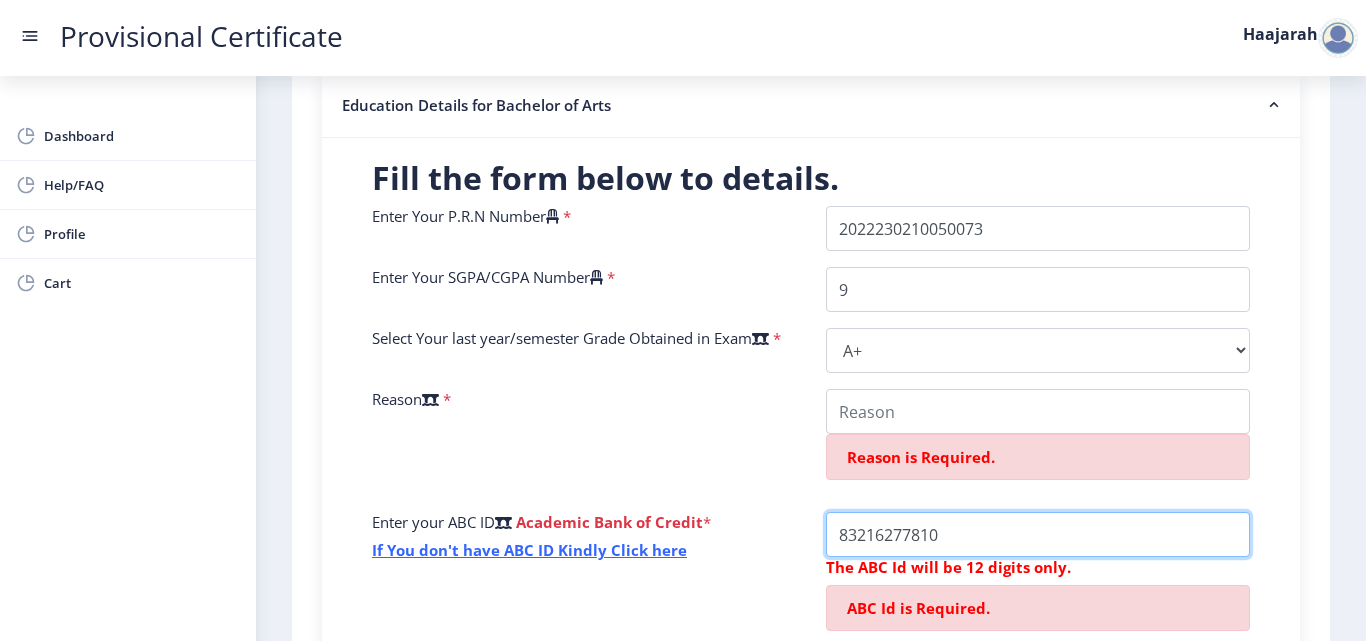 scroll, scrollTop: 879, scrollLeft: 0, axis: vertical 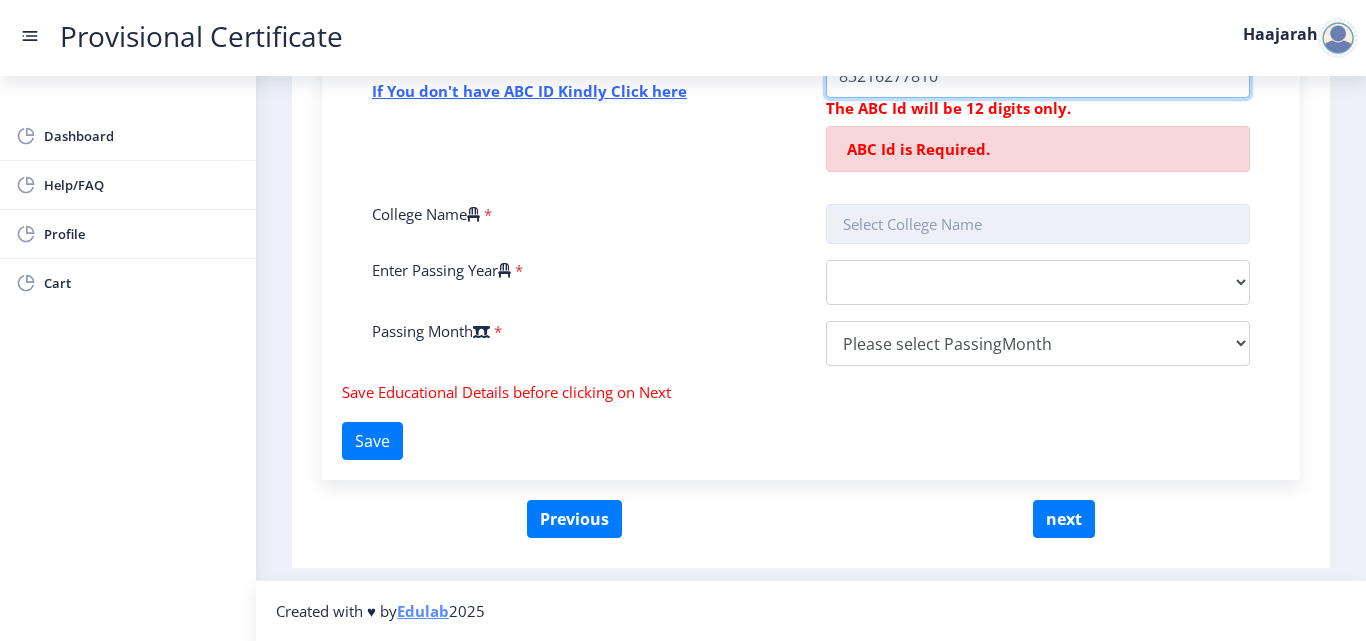 type on "83216277810" 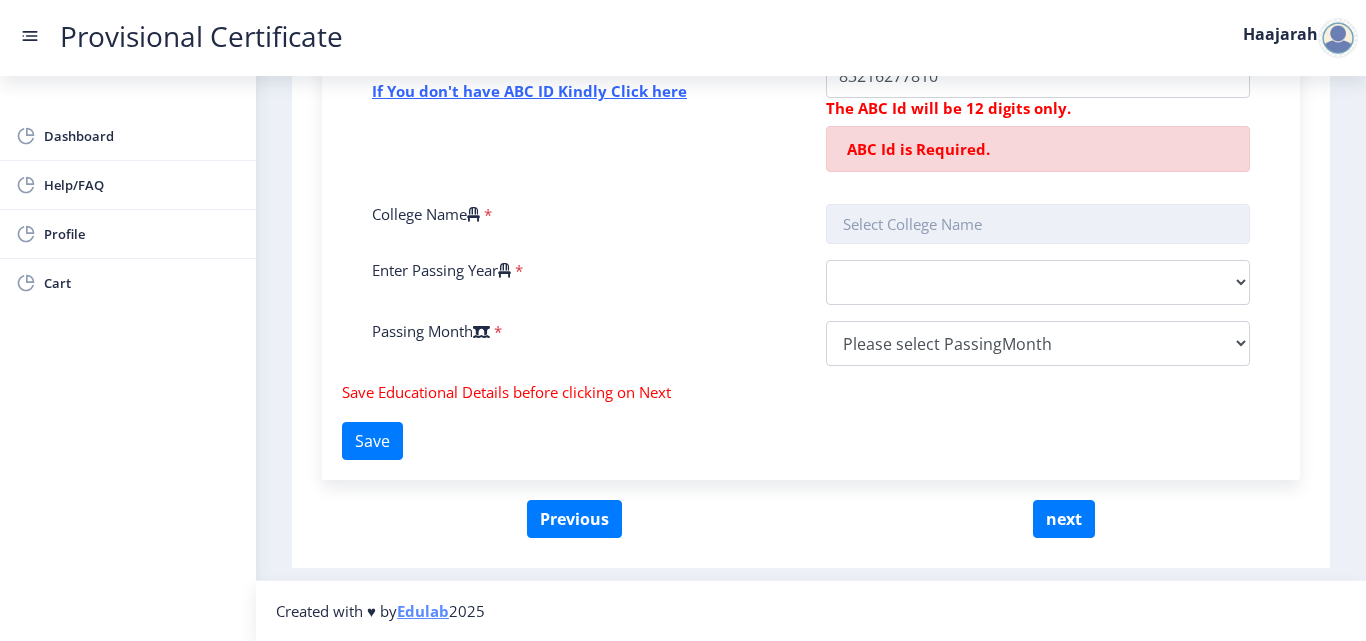 click 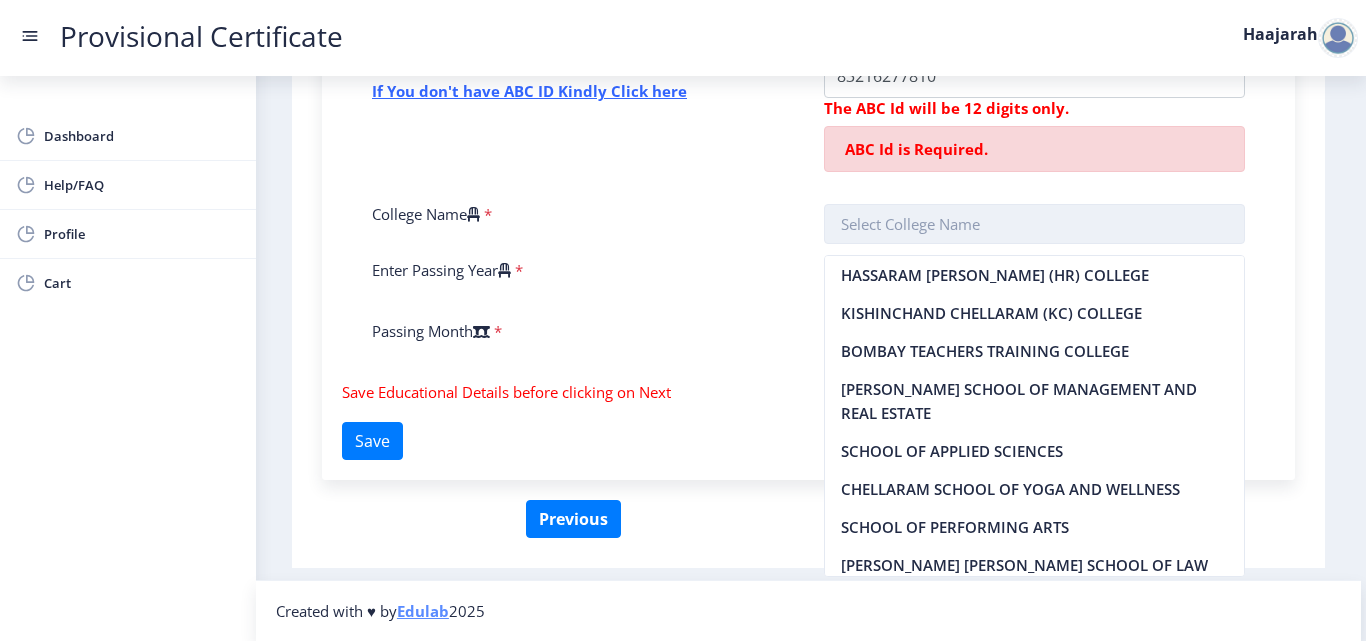 scroll, scrollTop: 876, scrollLeft: 0, axis: vertical 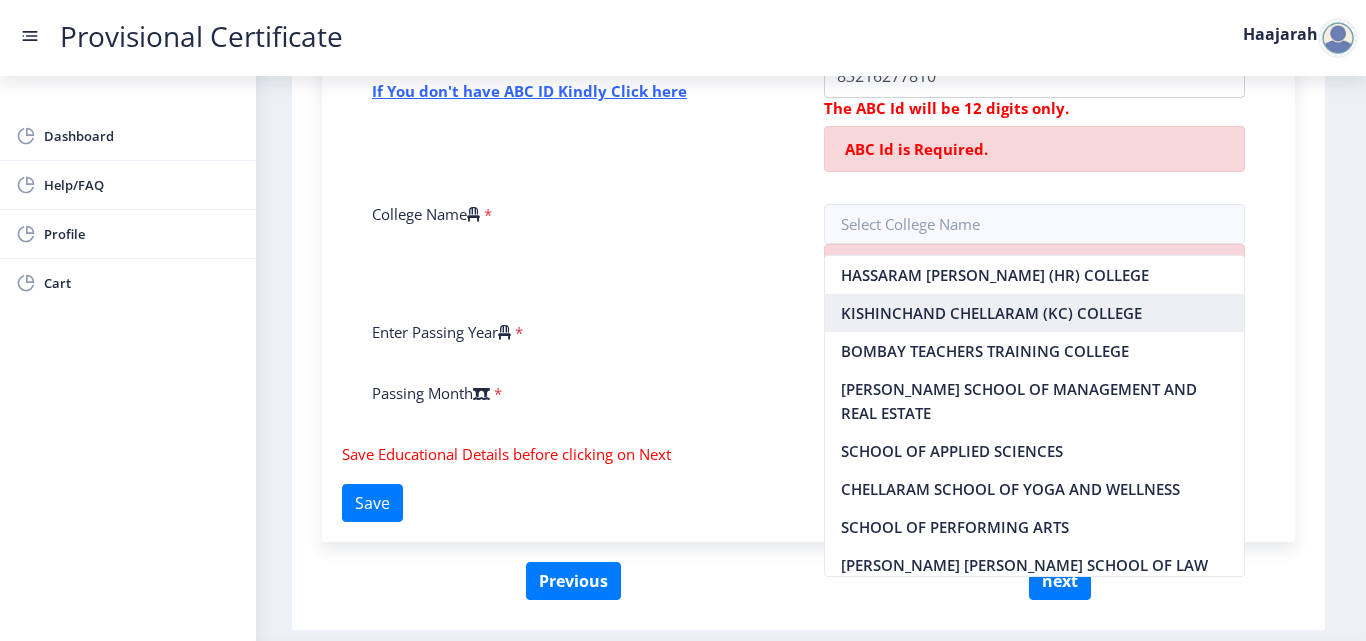 click on "KISHINCHAND CHELLARAM (KC) COLLEGE" at bounding box center (1035, 313) 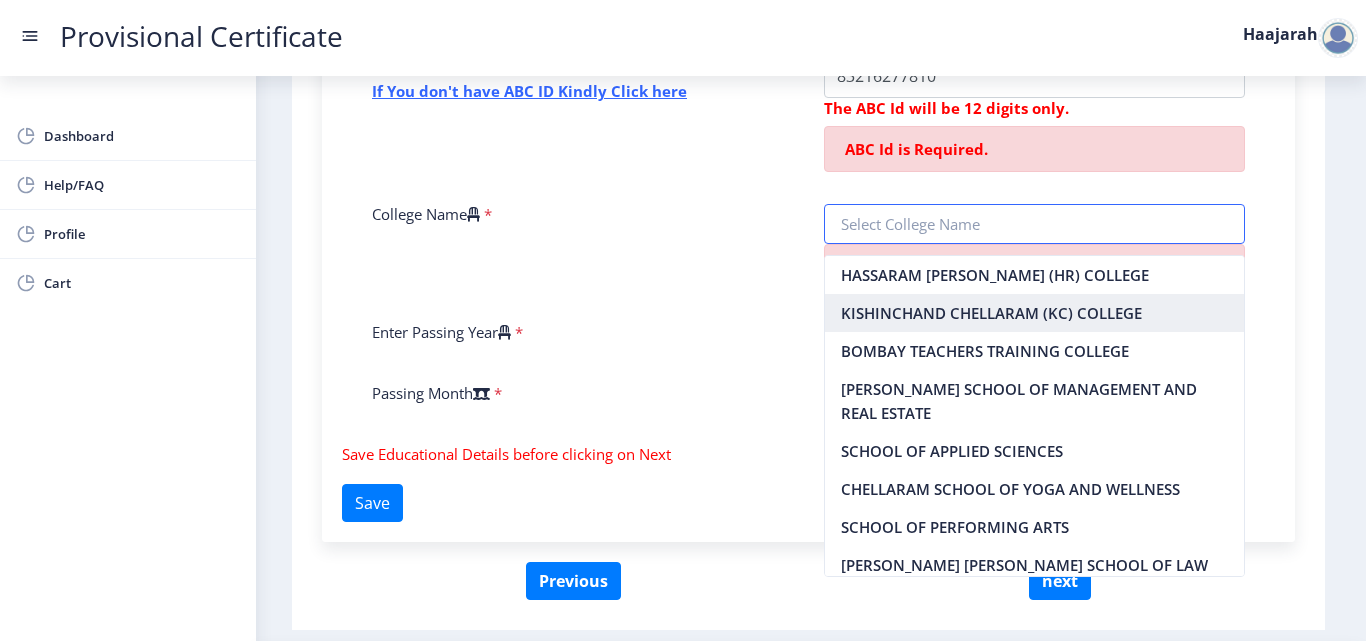 type on "KISHINCHAND CHELLARAM (KC) COLLEGE" 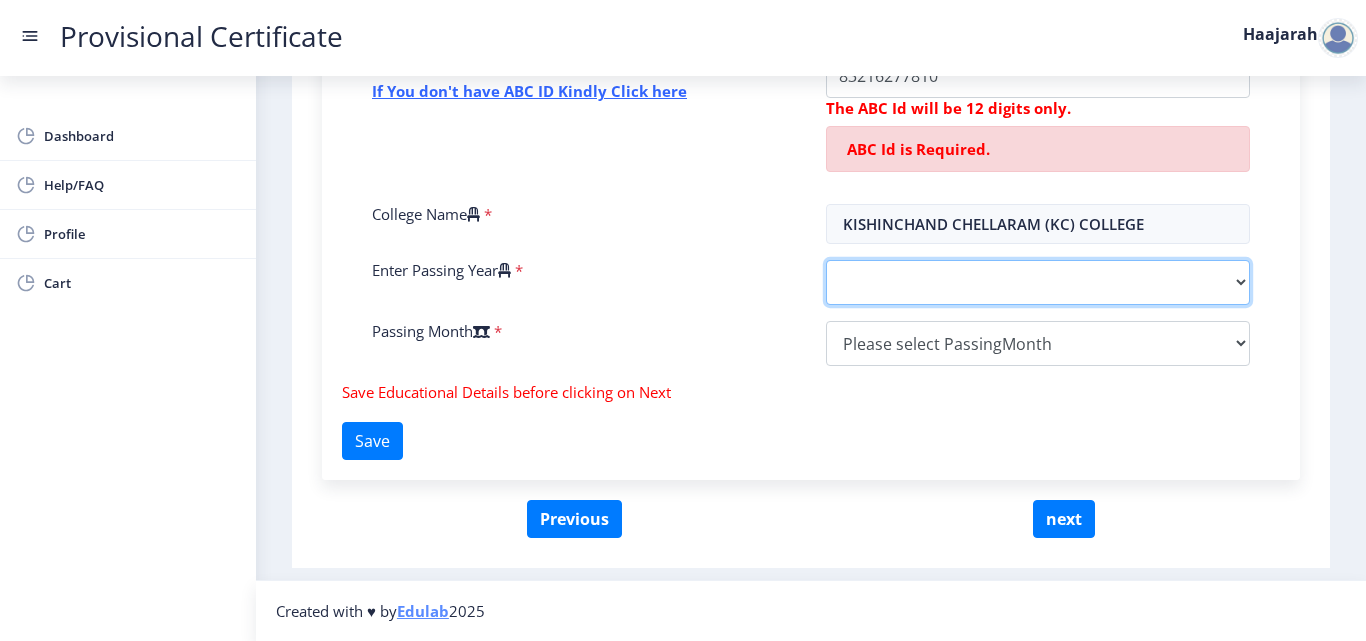 click on "2025   2024   2023   2022   2021   2020   2019   2018   2017   2016   2015   2014   2013   2012   2011   2010   2009   2008   2007   2006   2005   2004   2003   2002   2001   2000   1999   1998   1997   1996   1995   1994   1993   1992   1991   1990   1989   1988   1987   1986   1985   1984   1983   1982   1981   1980   1979   1978   1977   1976   1975   1974   1973   1972   1971   1970   1969   1968   1967" 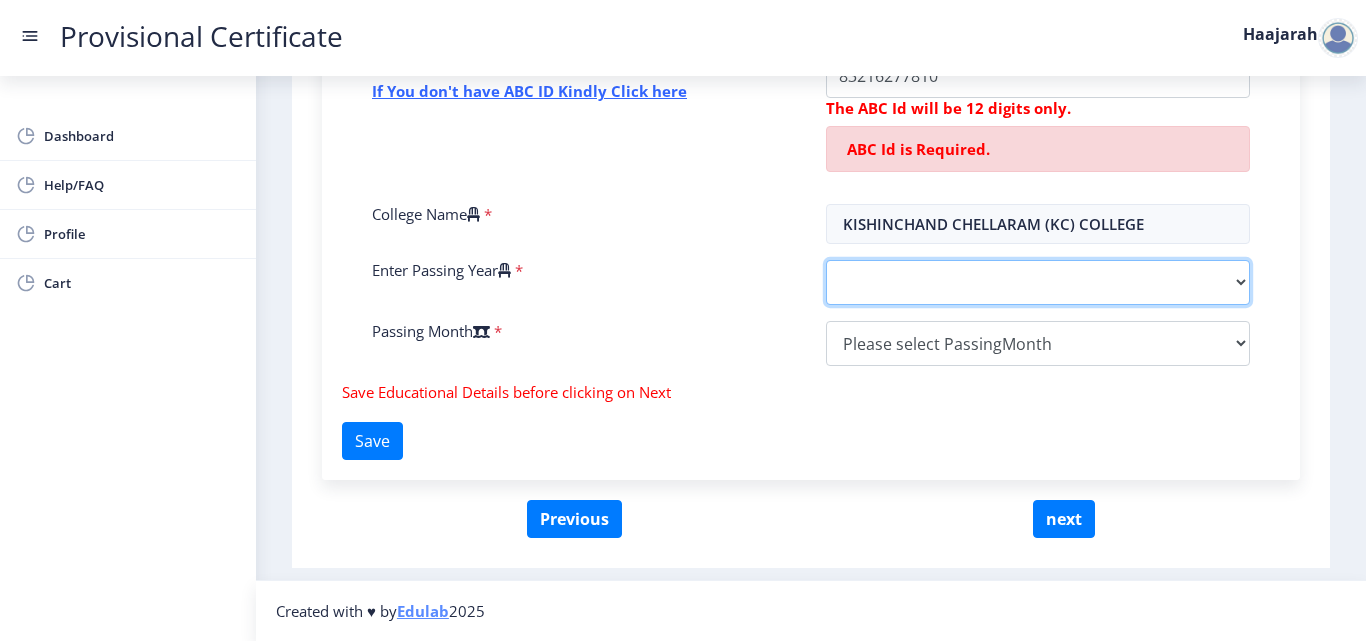 select on "2025" 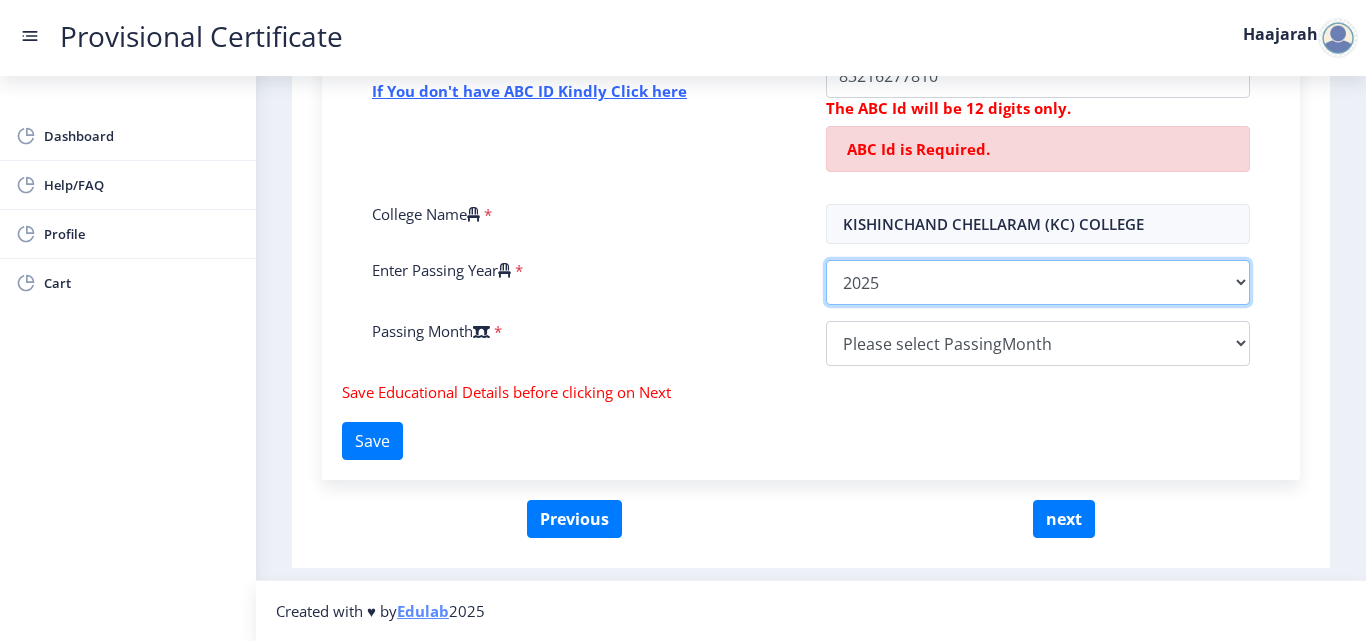 click on "2025   2024   2023   2022   2021   2020   2019   2018   2017   2016   2015   2014   2013   2012   2011   2010   2009   2008   2007   2006   2005   2004   2003   2002   2001   2000   1999   1998   1997   1996   1995   1994   1993   1992   1991   1990   1989   1988   1987   1986   1985   1984   1983   1982   1981   1980   1979   1978   1977   1976   1975   1974   1973   1972   1971   1970   1969   1968   1967" 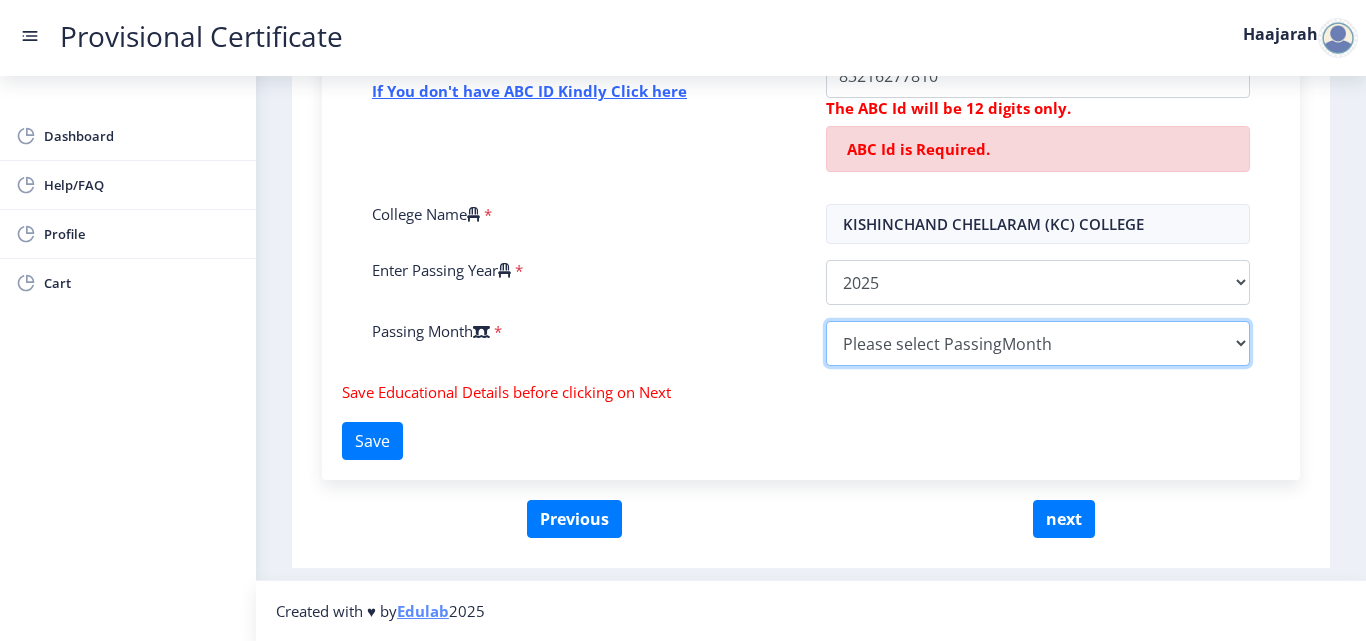click on "Please select PassingMonth  (01) January (02) February (03) March (04) April (05) May (06) June (07) July (08) August (09) September (10) October (11) November (12) December" at bounding box center (1038, 343) 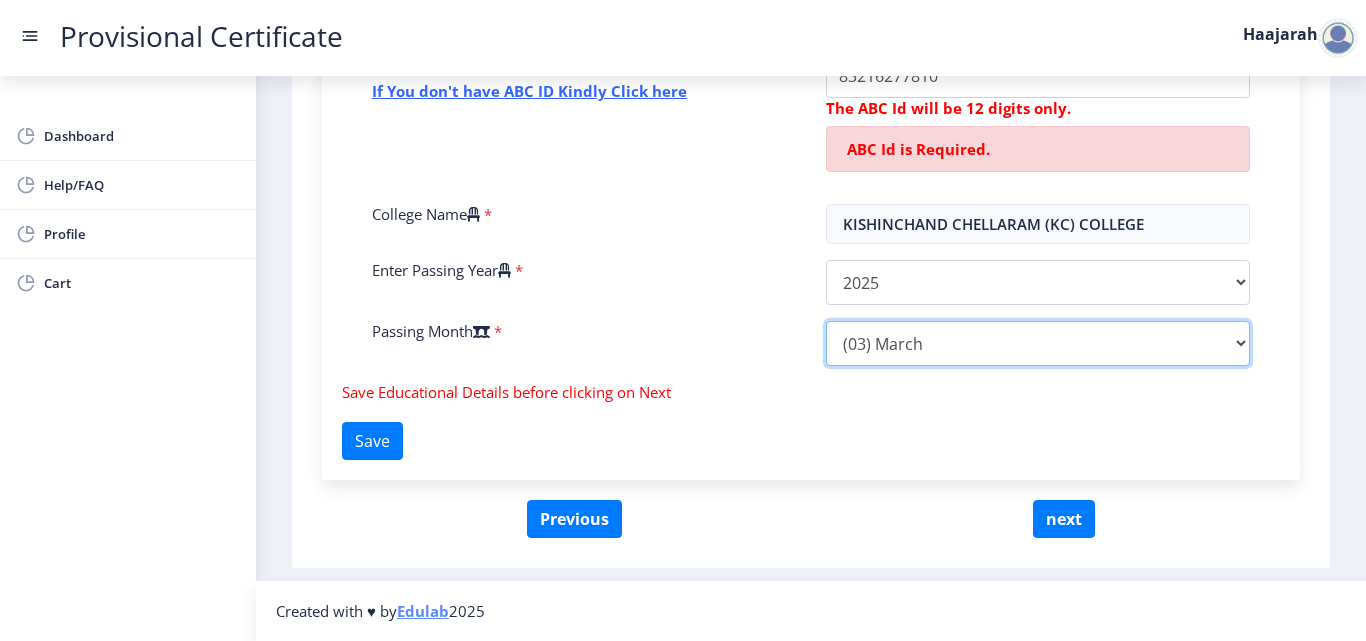 click on "Please select PassingMonth  (01) January (02) February (03) March (04) April (05) May (06) June (07) July (08) August (09) September (10) October (11) November (12) December" at bounding box center (1038, 343) 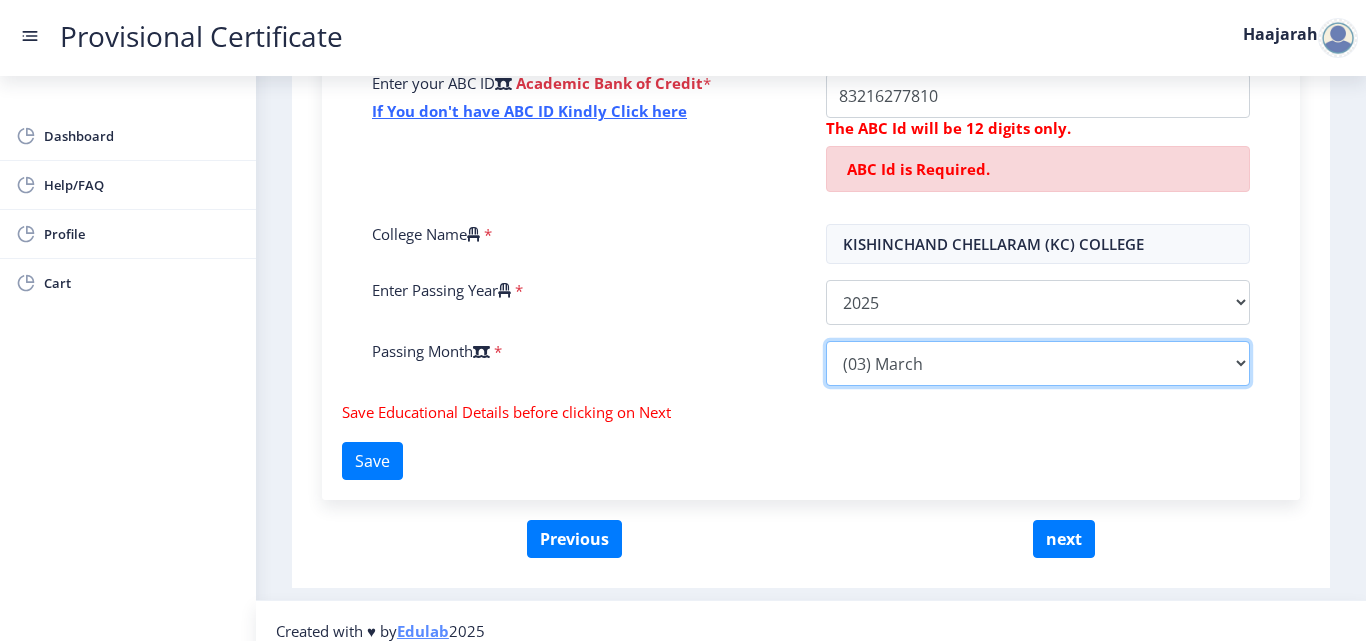 scroll, scrollTop: 879, scrollLeft: 0, axis: vertical 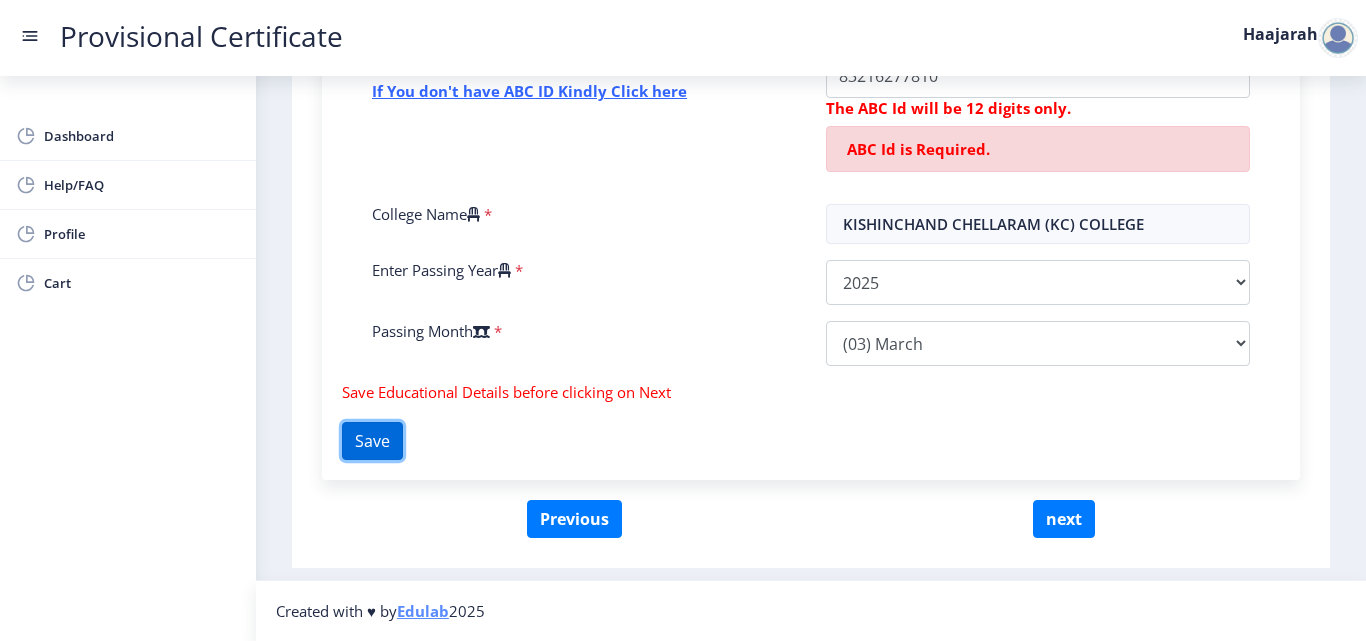 click on "Save" 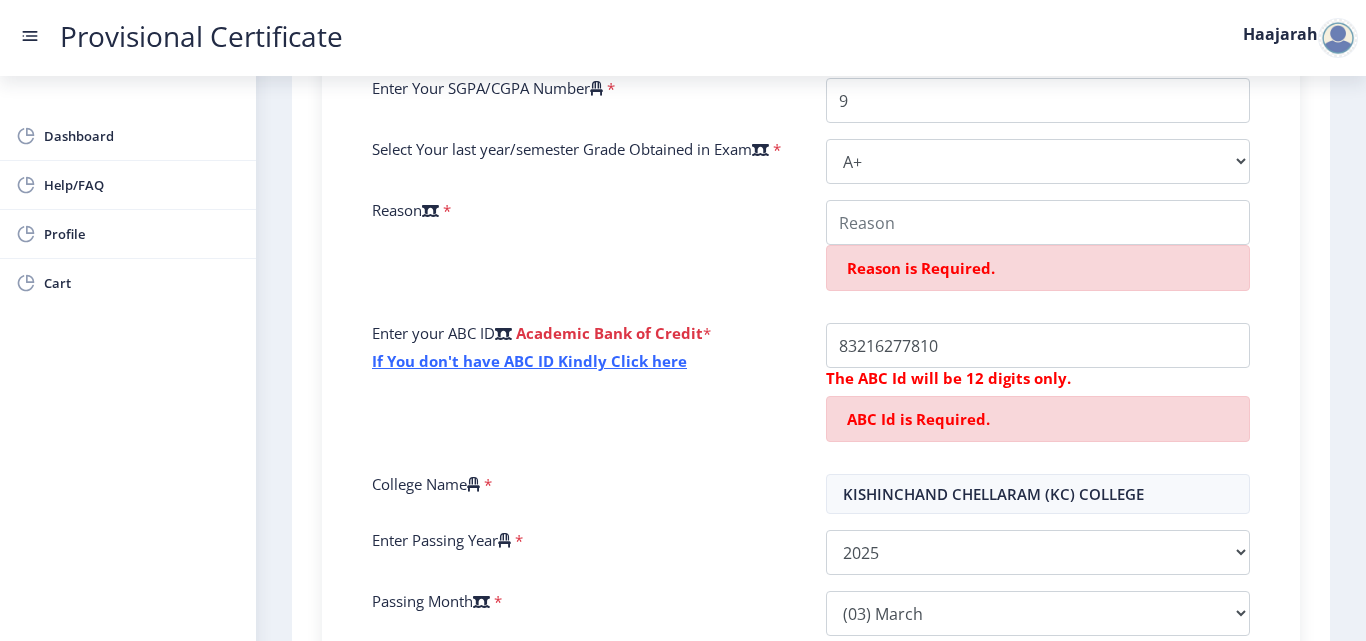 scroll, scrollTop: 582, scrollLeft: 0, axis: vertical 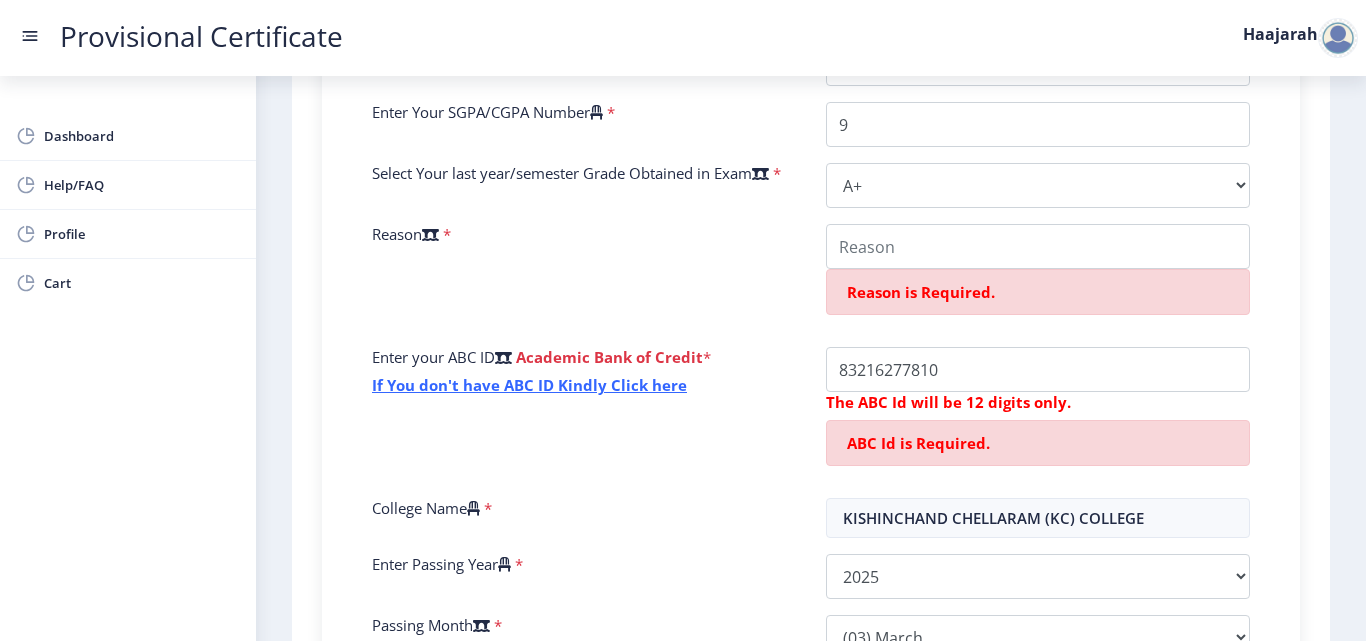 click on "Academic Bank of Credit" 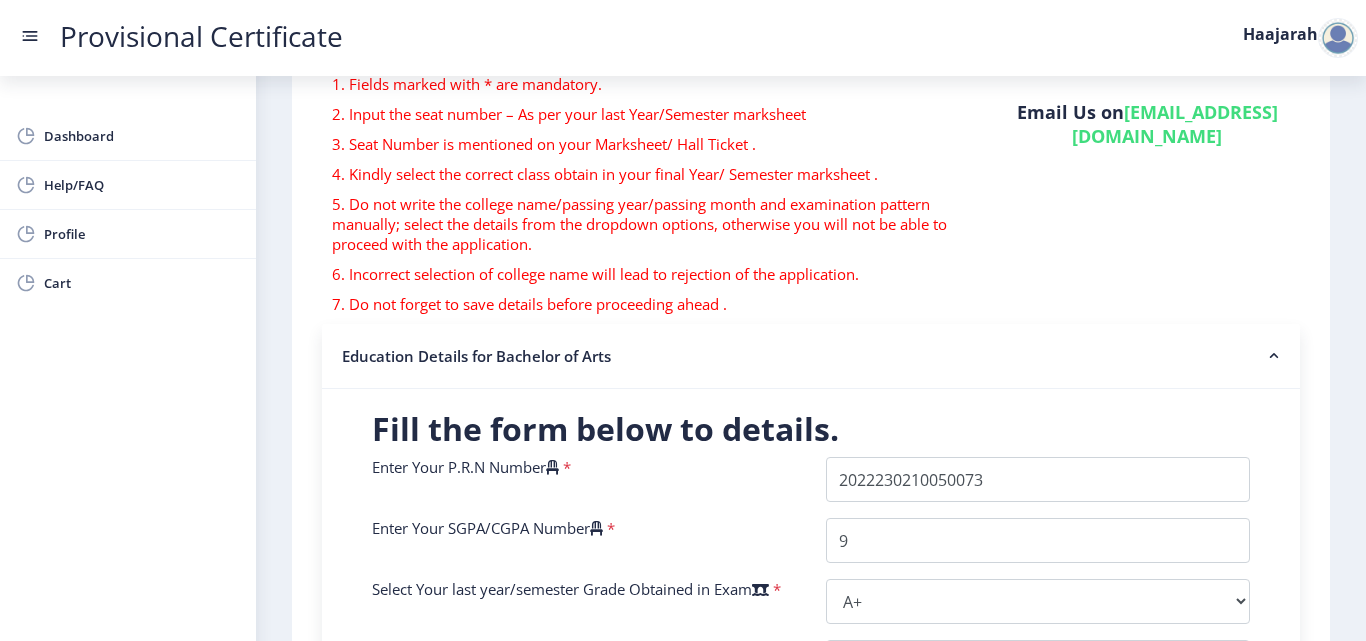 scroll, scrollTop: 151, scrollLeft: 0, axis: vertical 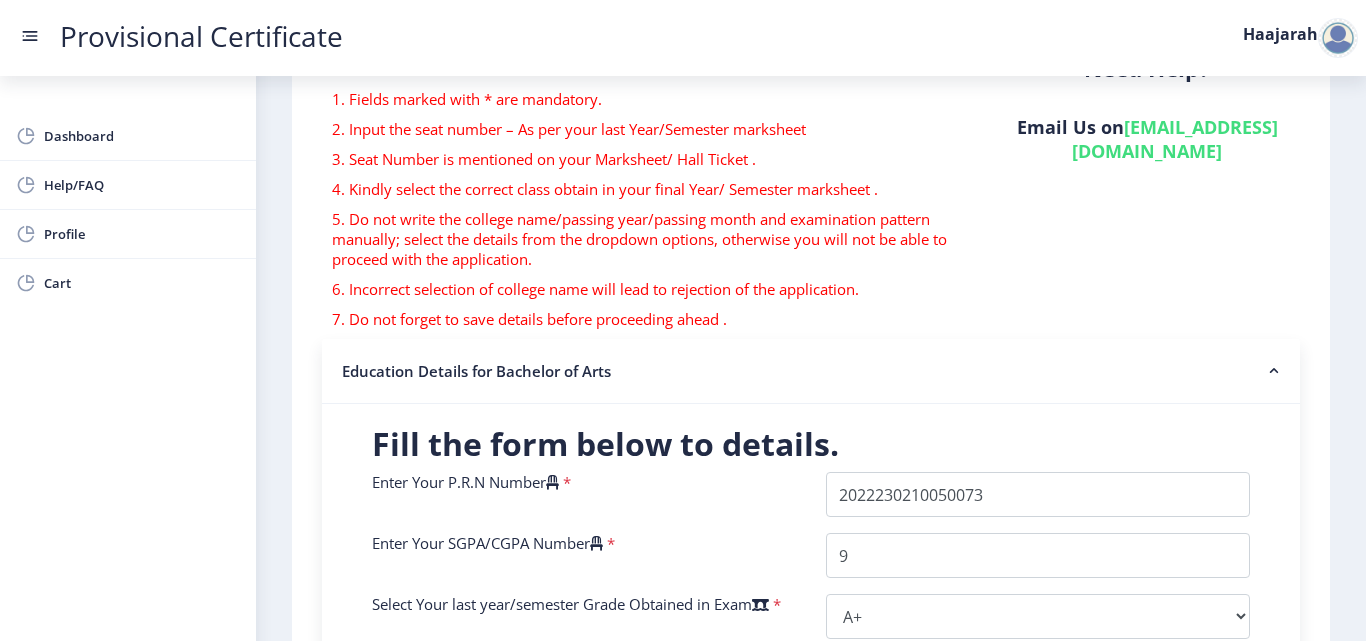 click on "Instruction  1. Fields marked with * are mandatory. 2. Input the seat number – As per your last Year/Semester marksheet 3. Seat Number is mentioned on your Marksheet/ Hall Ticket . 4. Kindly select the correct class obtain in your final Year/ Semester marksheet .  5. Do not write the college name/passing year/passing month and examination pattern manually; select the details from the dropdown options, otherwise you will not be able to proceed with the application. 6. Incorrect selection of college name will lead to rejection of the application.  7. Do not forget to save details before proceeding ahead ." 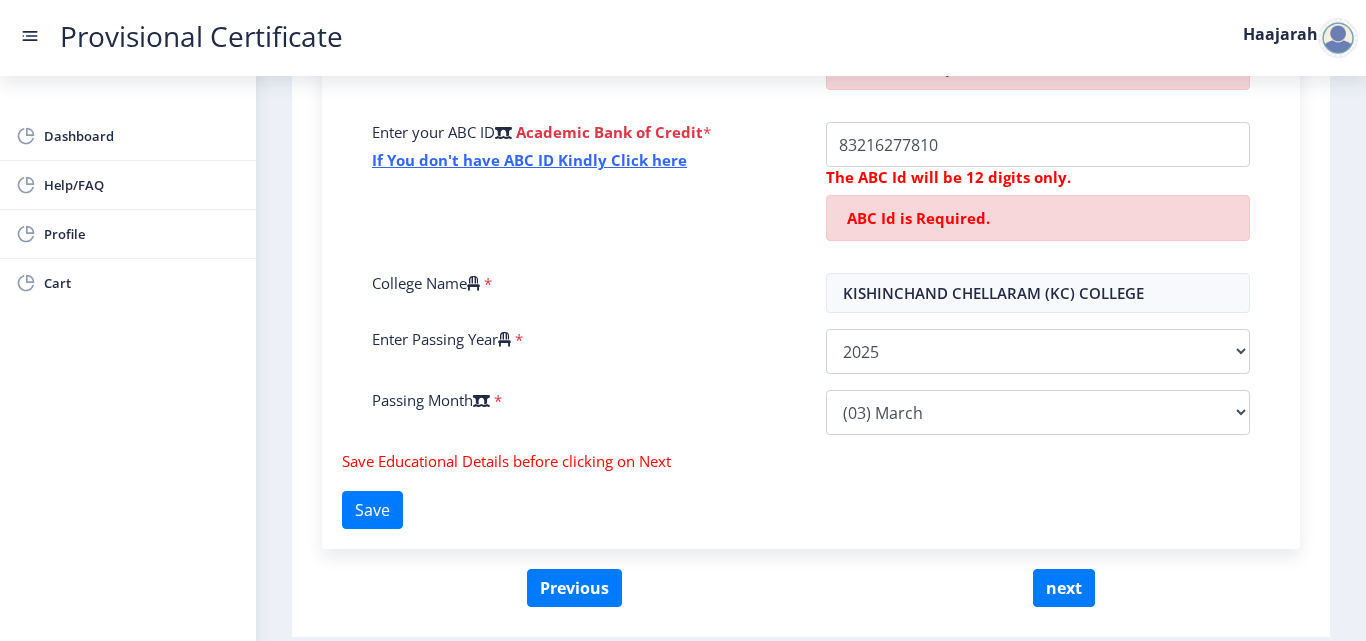 scroll, scrollTop: 655, scrollLeft: 0, axis: vertical 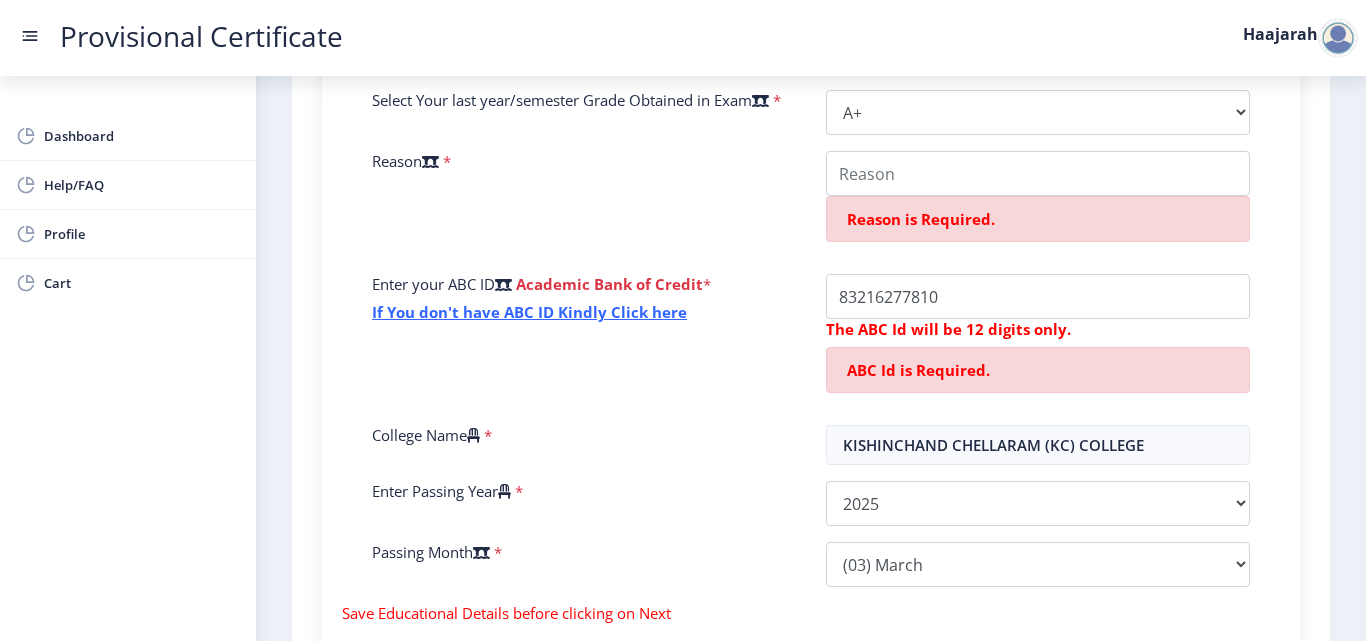 click on "ABC Id is Required." 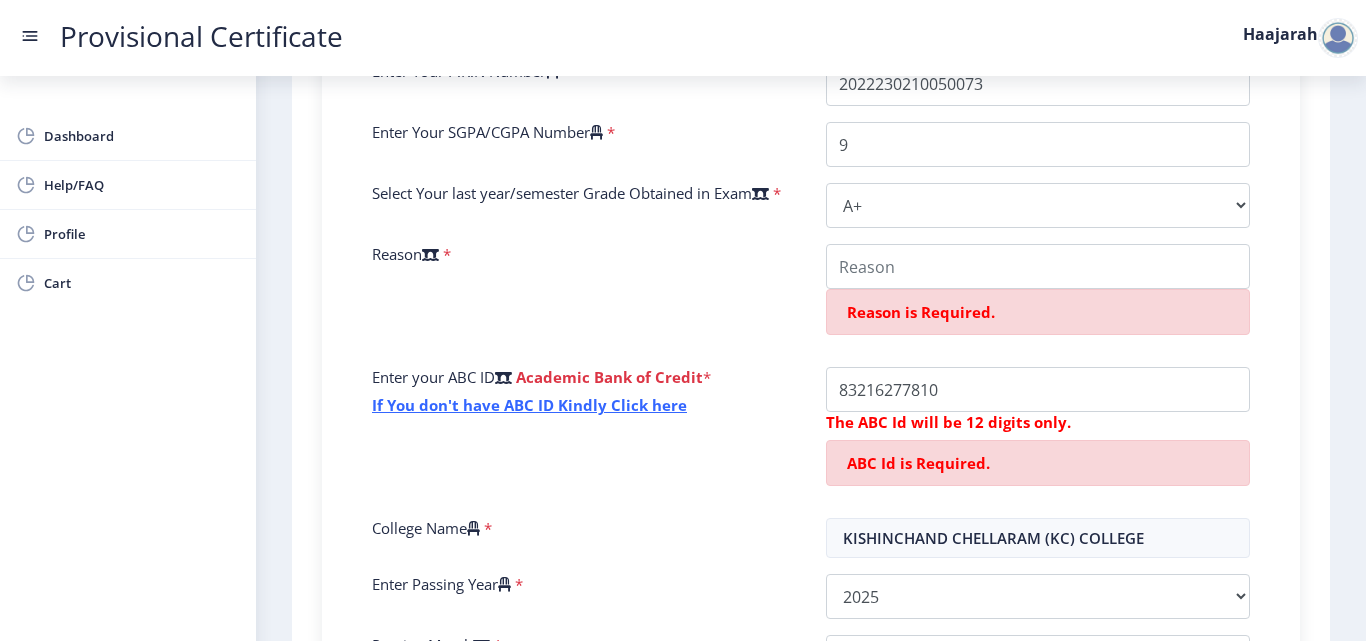 scroll, scrollTop: 575, scrollLeft: 0, axis: vertical 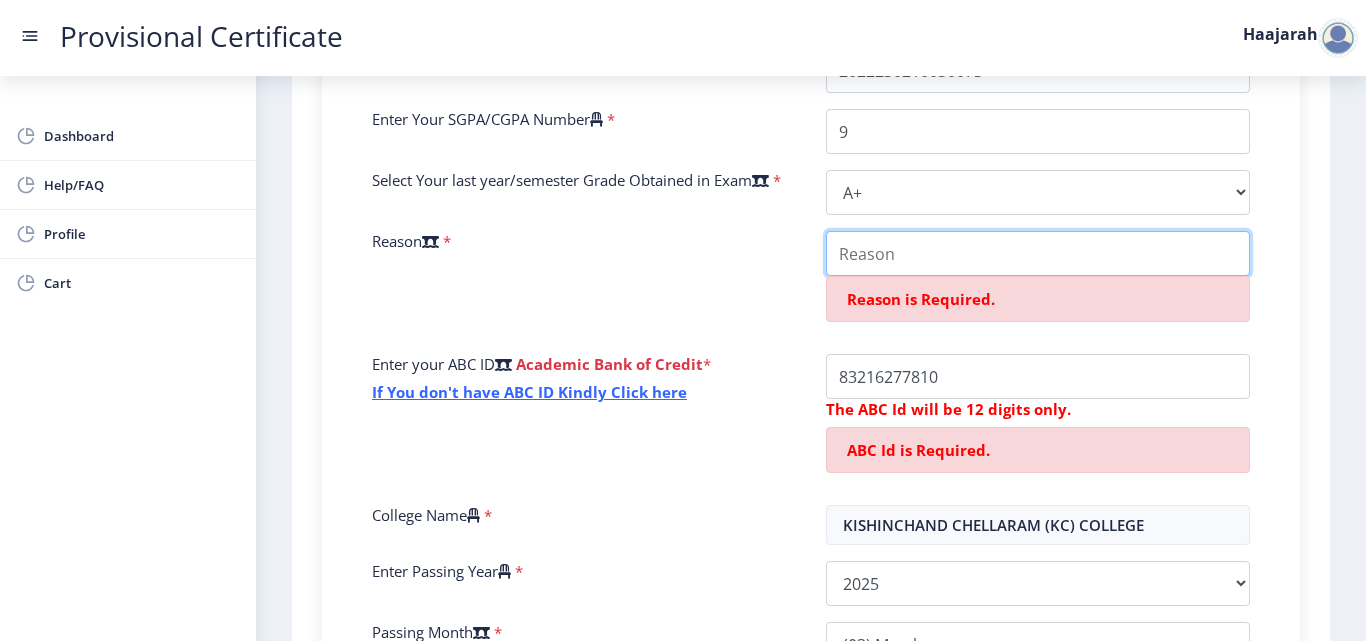 click on "College Name" at bounding box center [1038, 253] 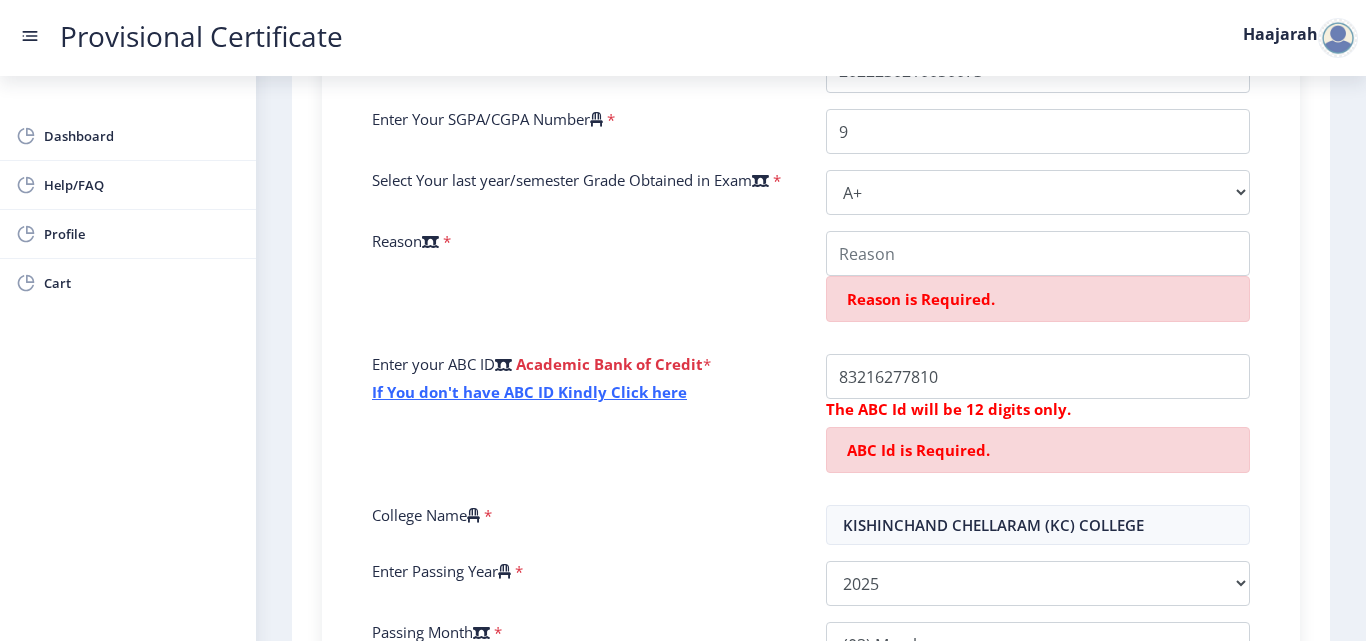 click on "Reason   *" 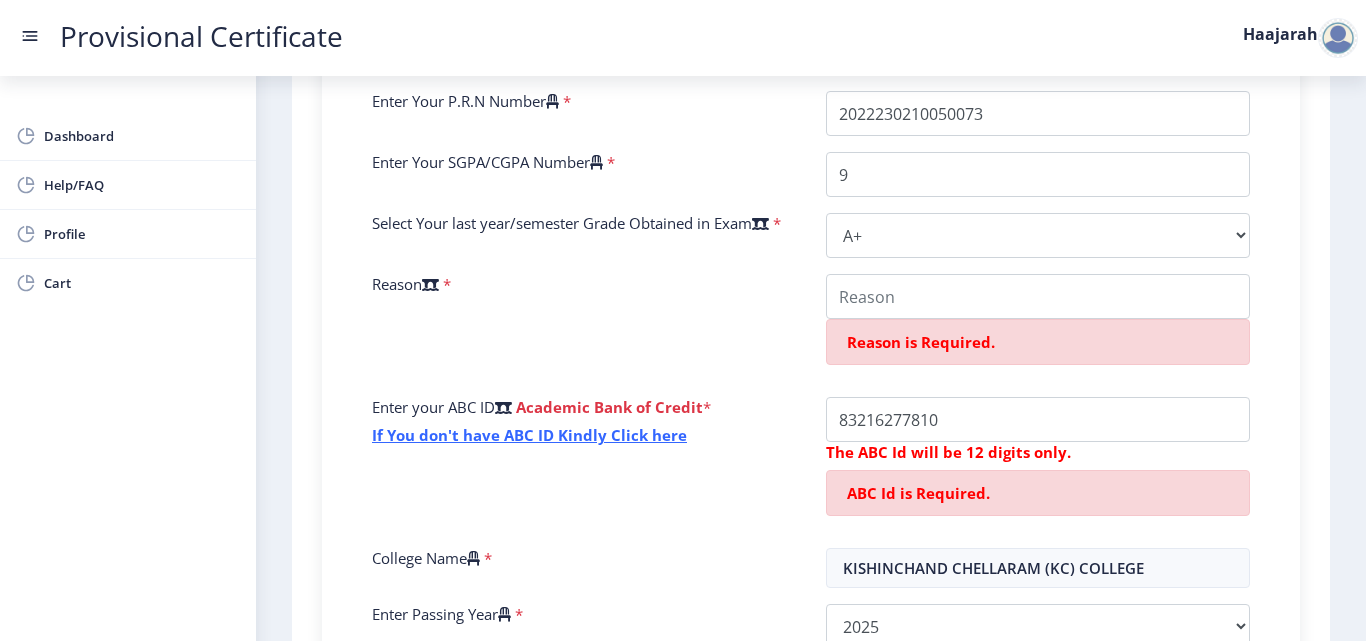 scroll, scrollTop: 491, scrollLeft: 0, axis: vertical 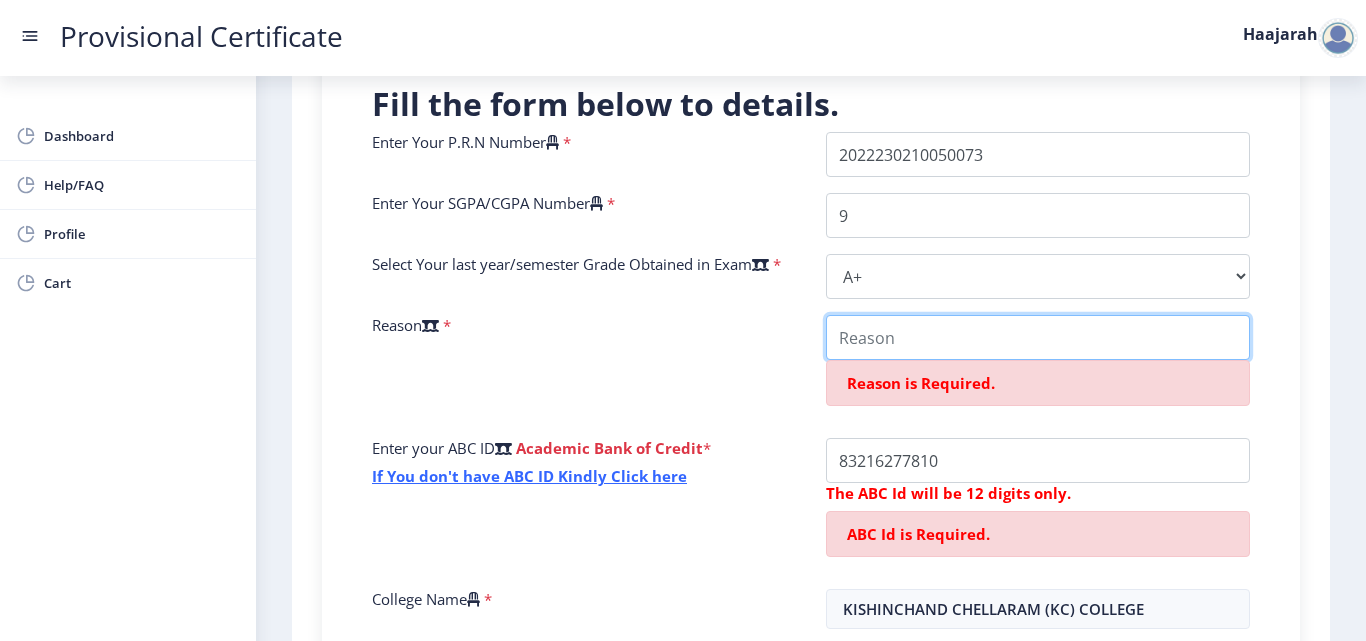click on "College Name" at bounding box center (1038, 337) 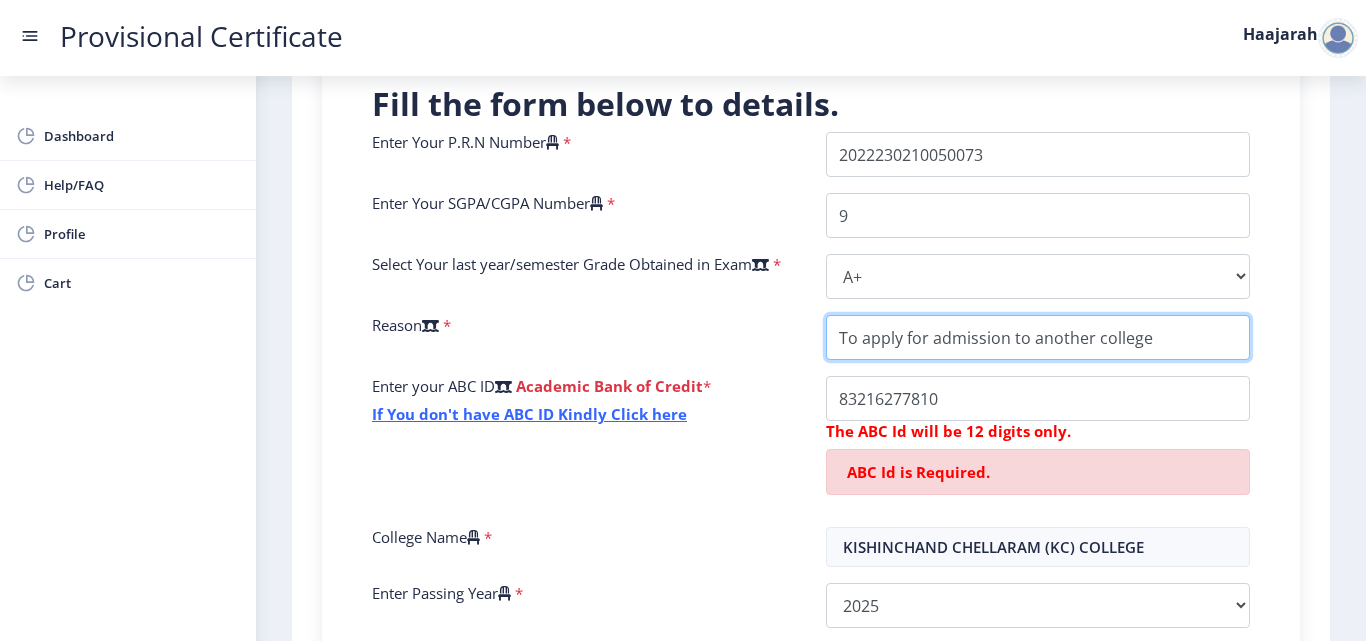 click on "College Name" at bounding box center (1038, 337) 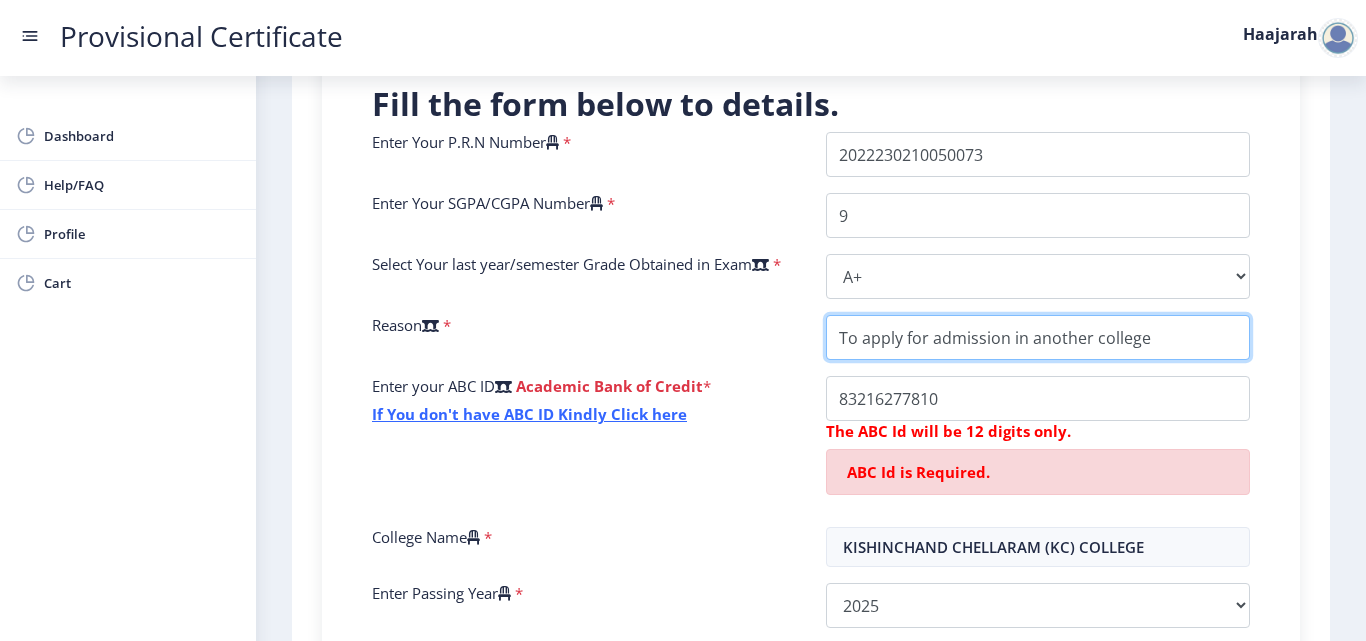 click on "College Name" at bounding box center (1038, 337) 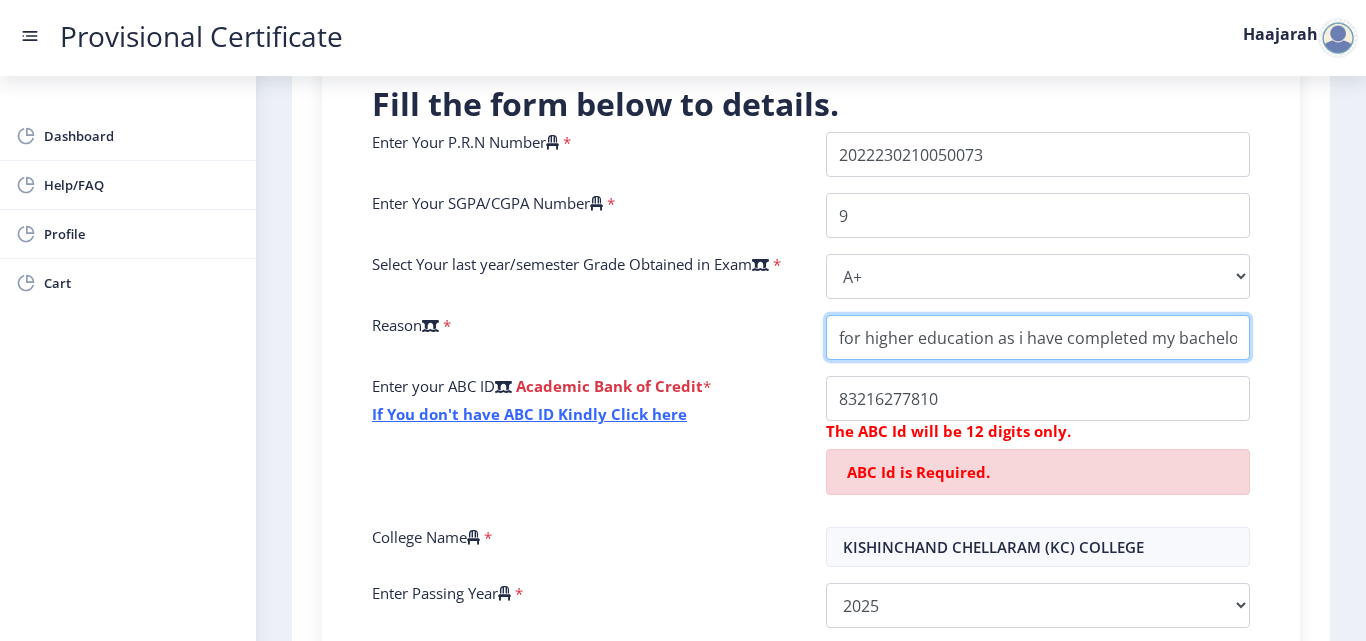 scroll, scrollTop: 0, scrollLeft: 324, axis: horizontal 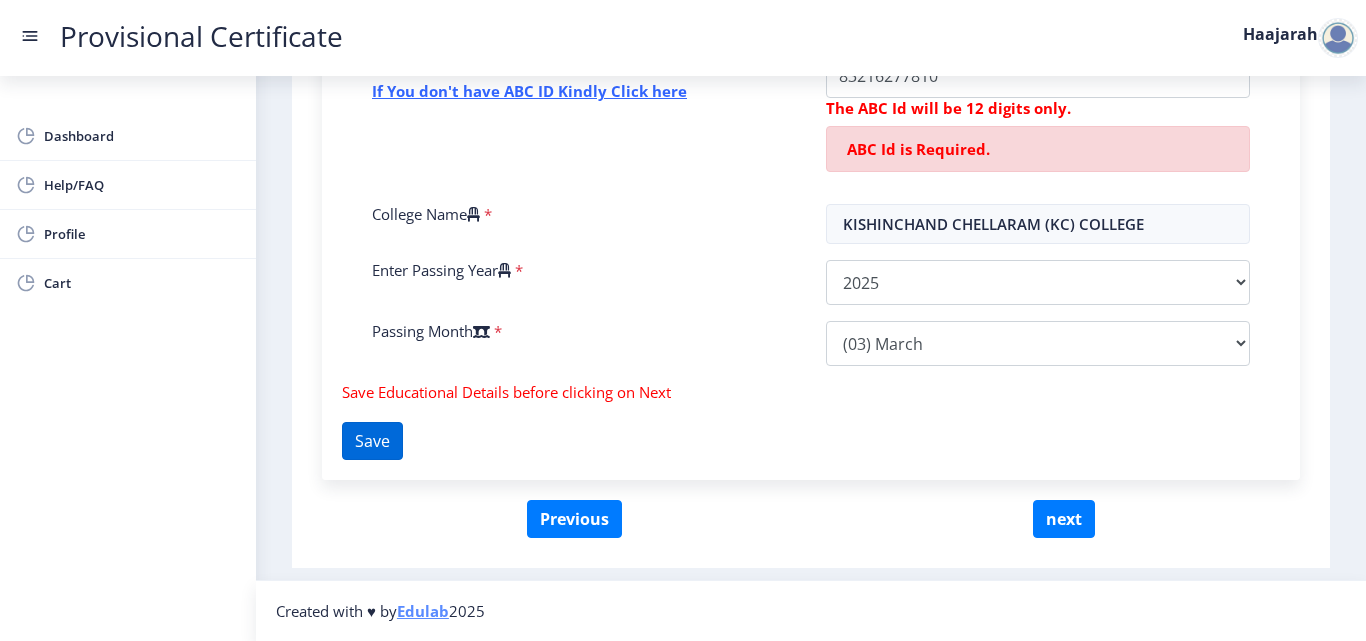 type on "To apply for admission in another college for higher education as i have completed my bachelors" 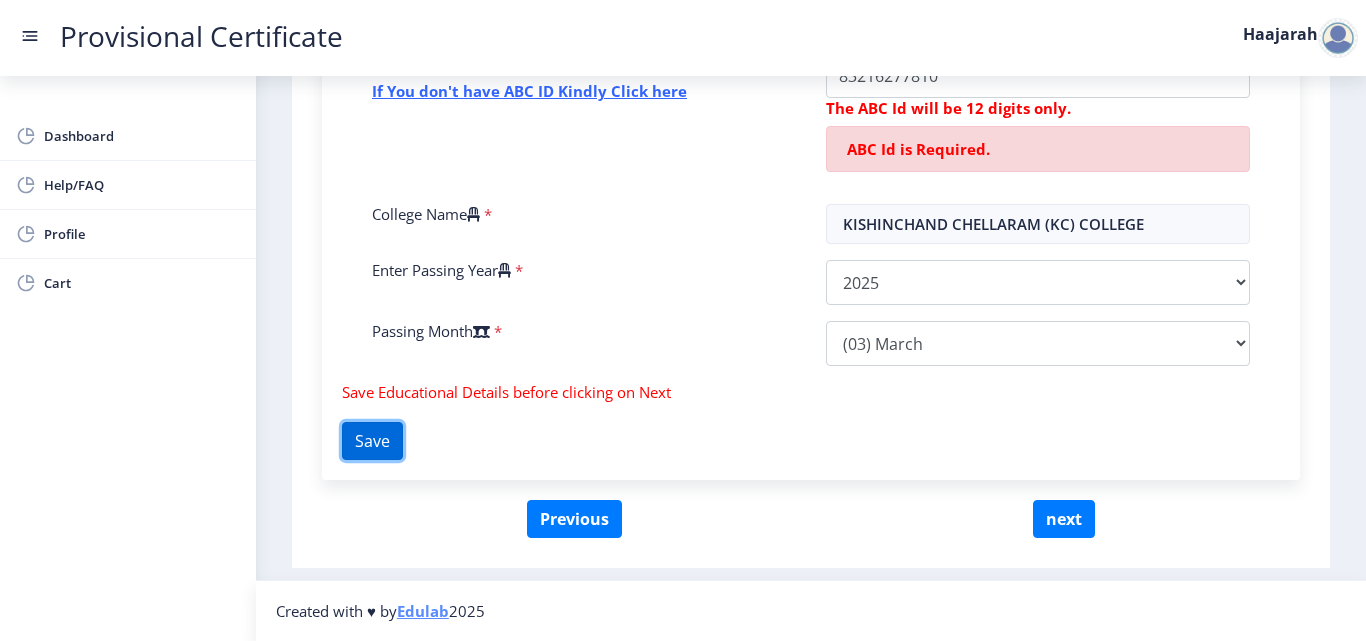 scroll, scrollTop: 0, scrollLeft: 0, axis: both 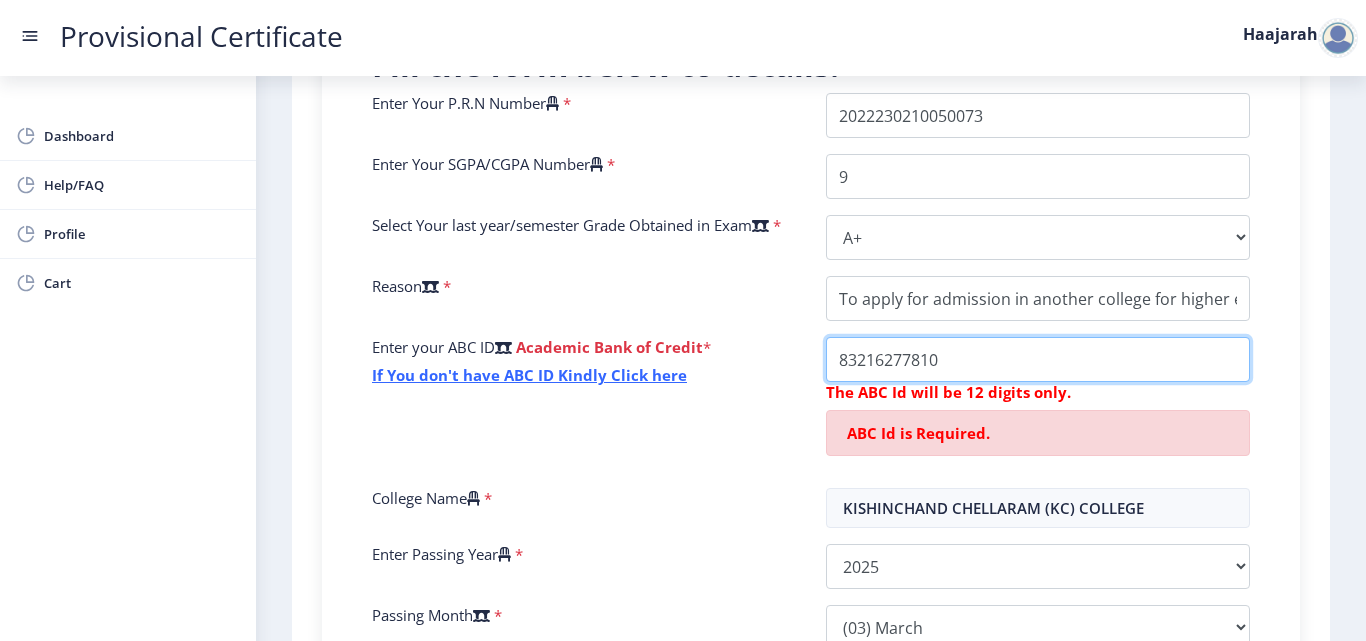 click on "College Name" at bounding box center [1038, 359] 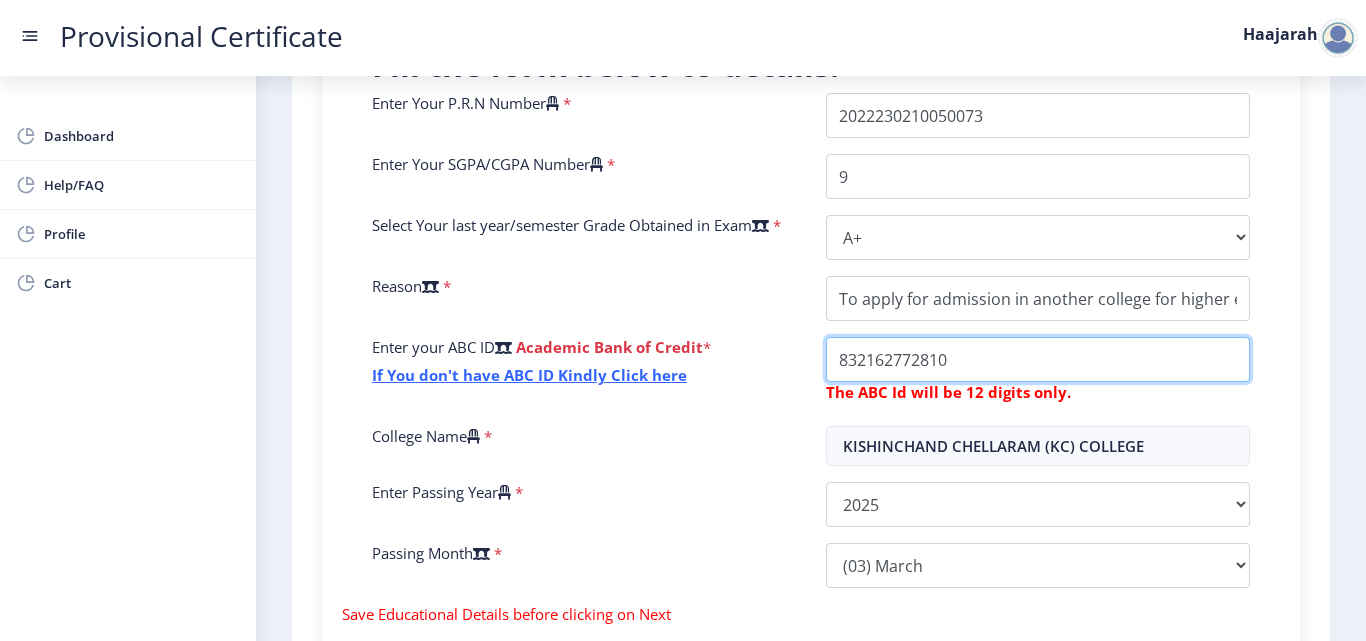 scroll, scrollTop: 755, scrollLeft: 0, axis: vertical 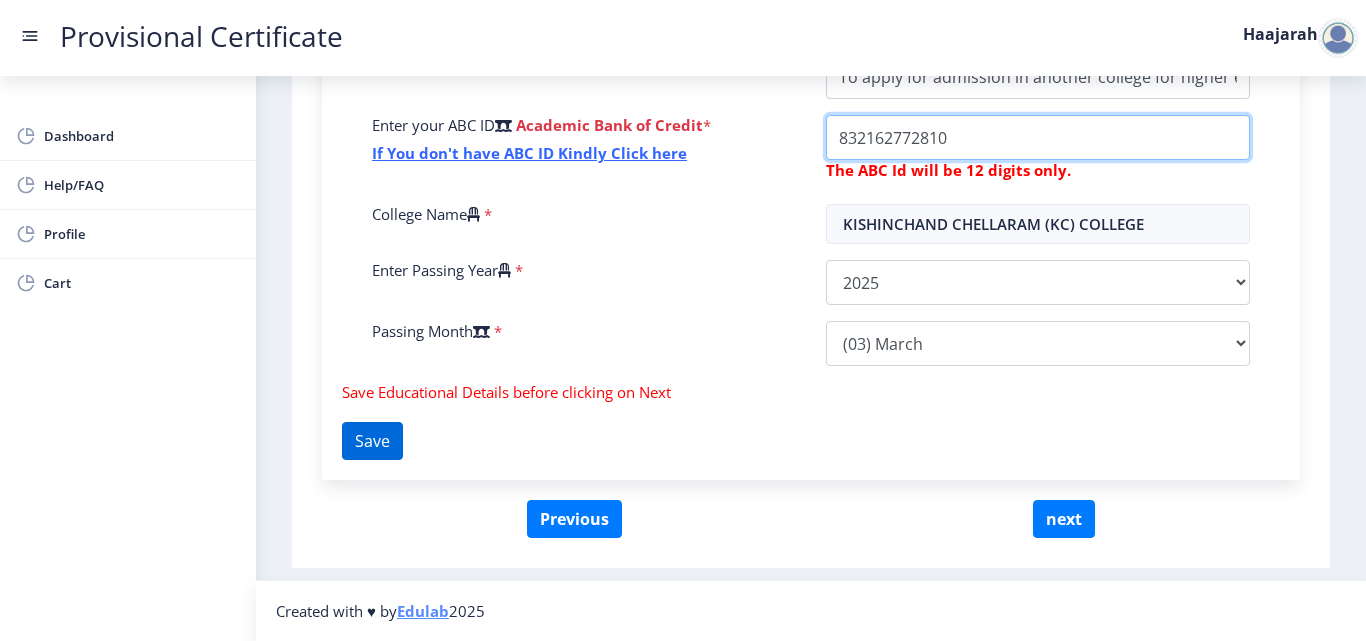 type on "832162772810" 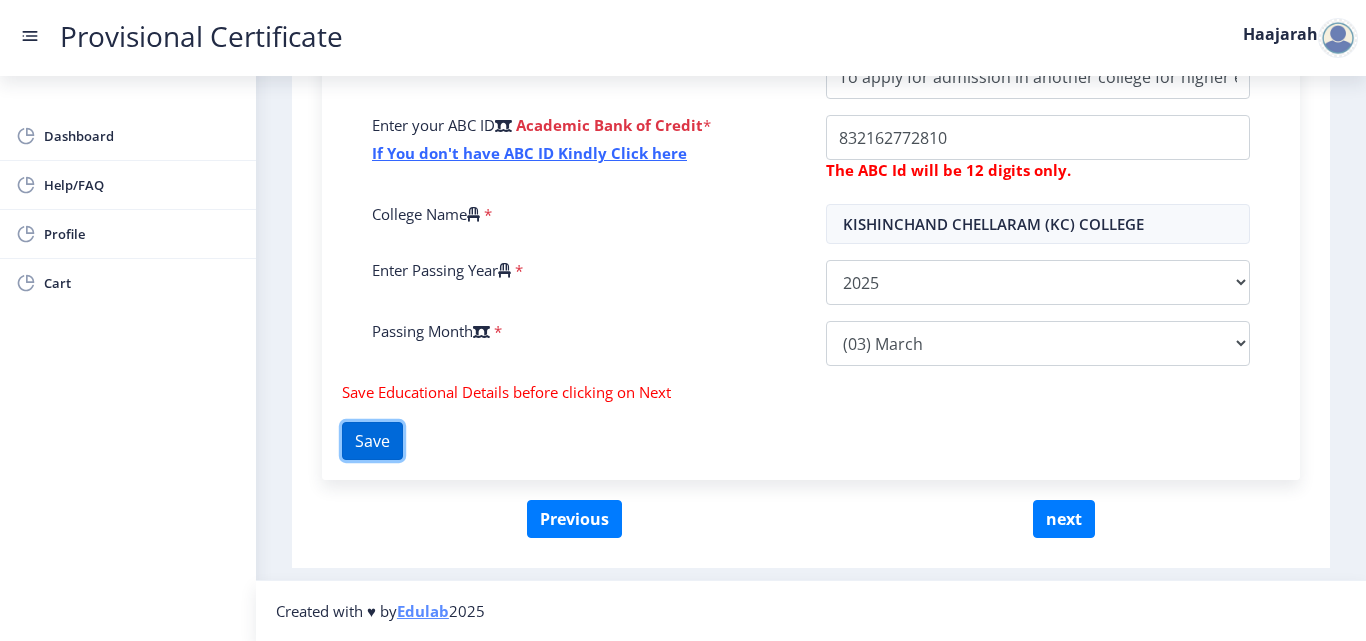 click on "Save" 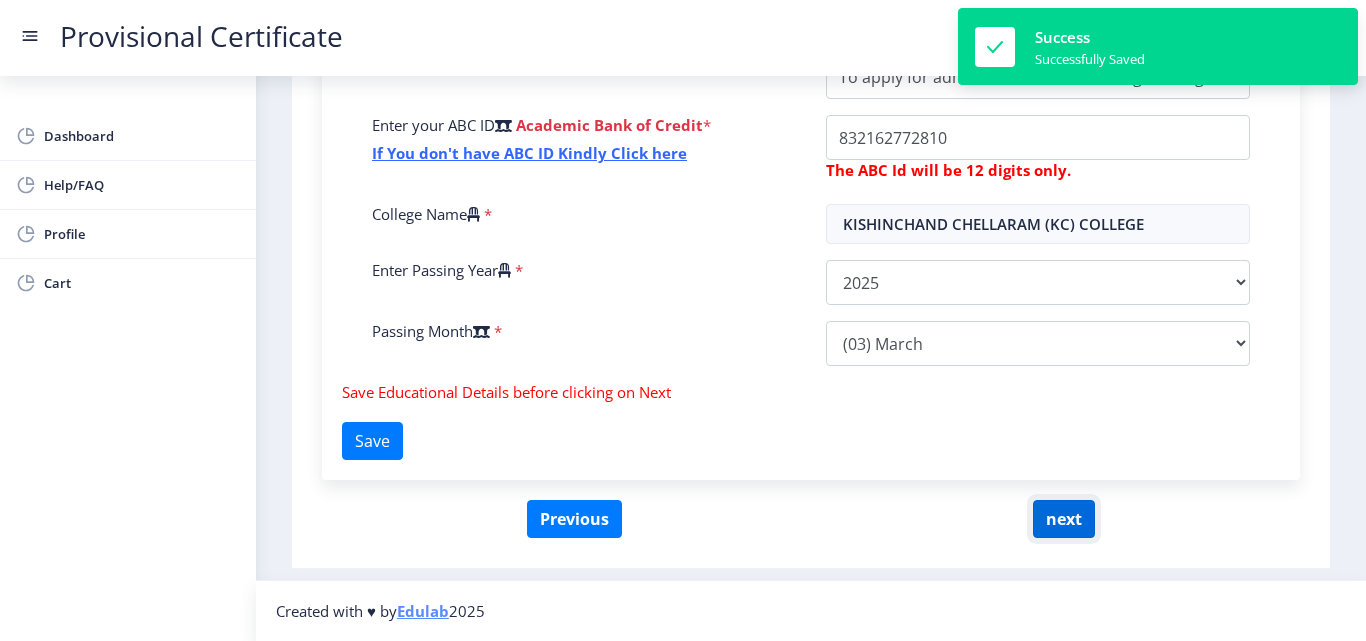 click on "next" 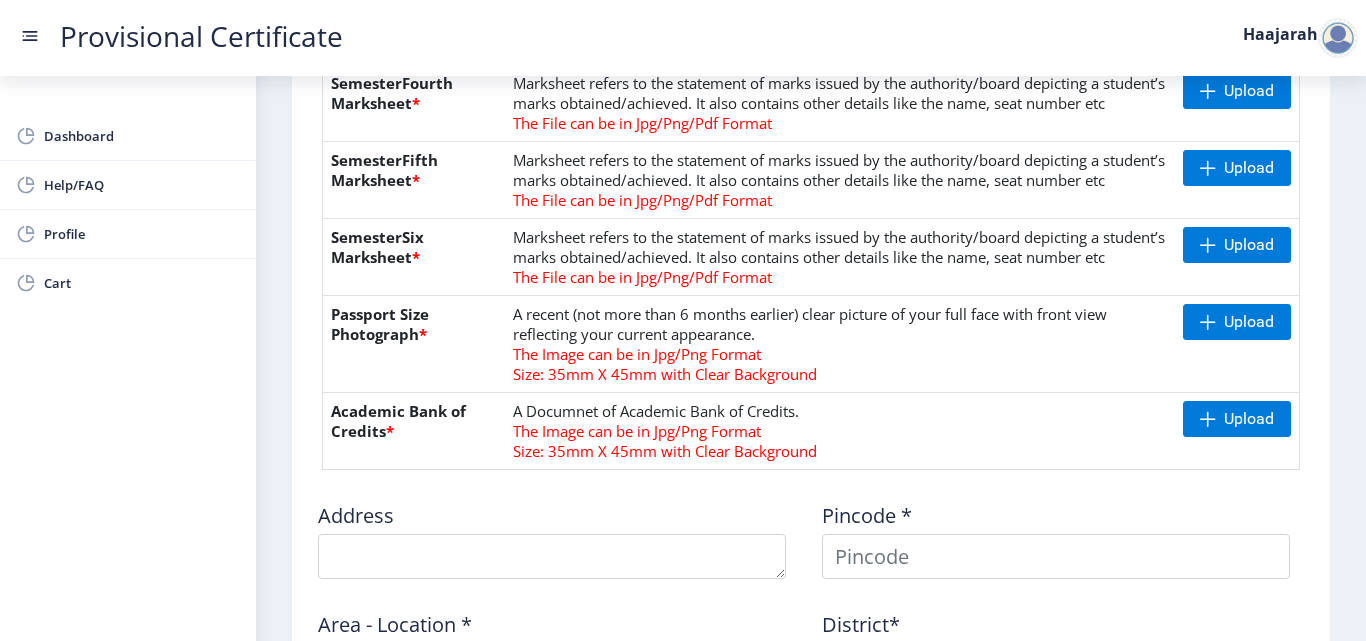 scroll, scrollTop: 793, scrollLeft: 0, axis: vertical 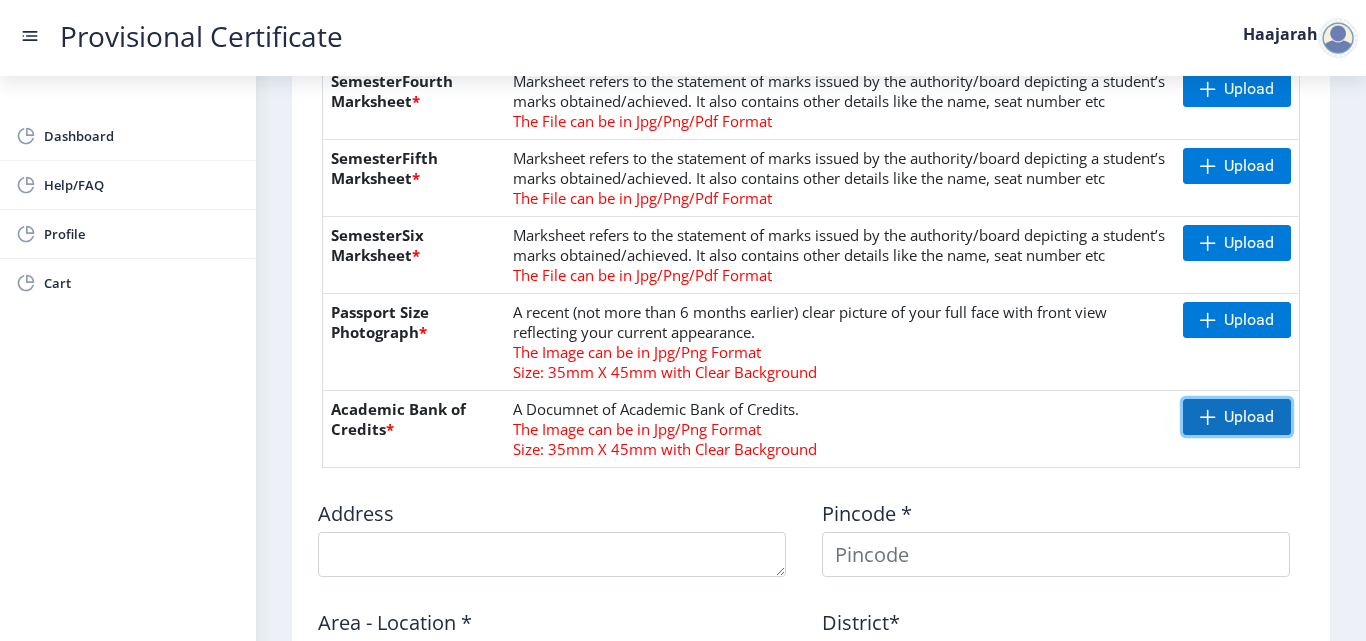 click on "Upload" 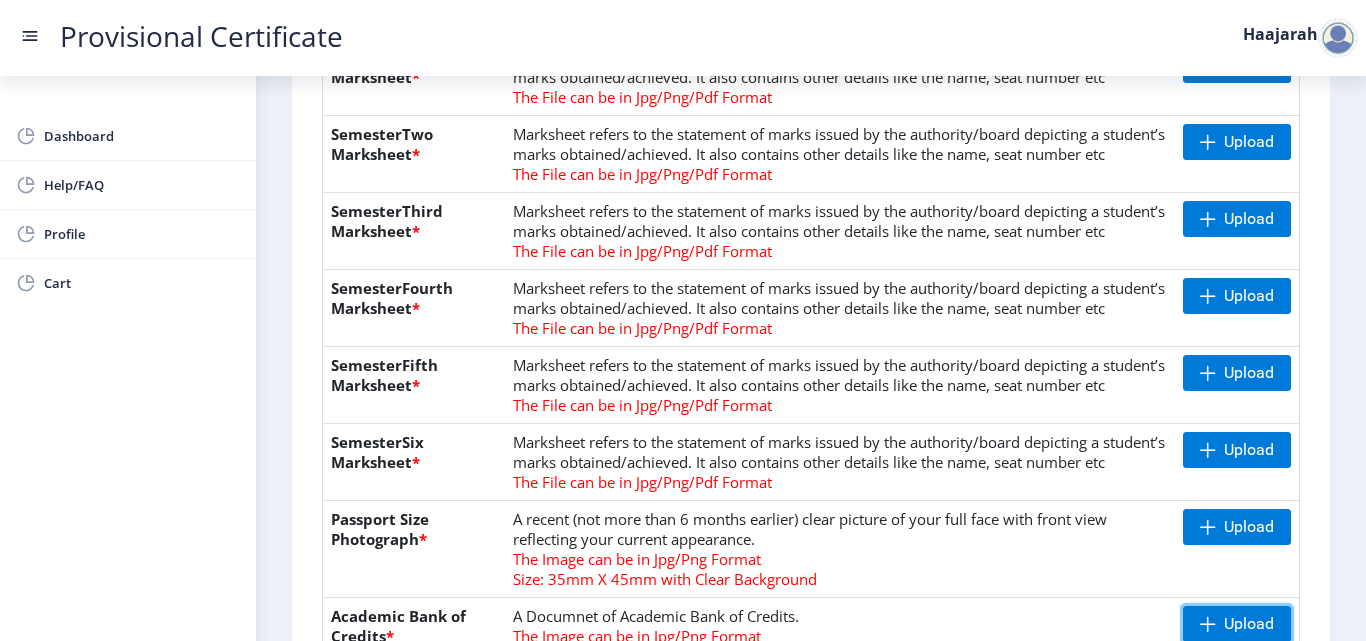 scroll, scrollTop: 565, scrollLeft: 0, axis: vertical 